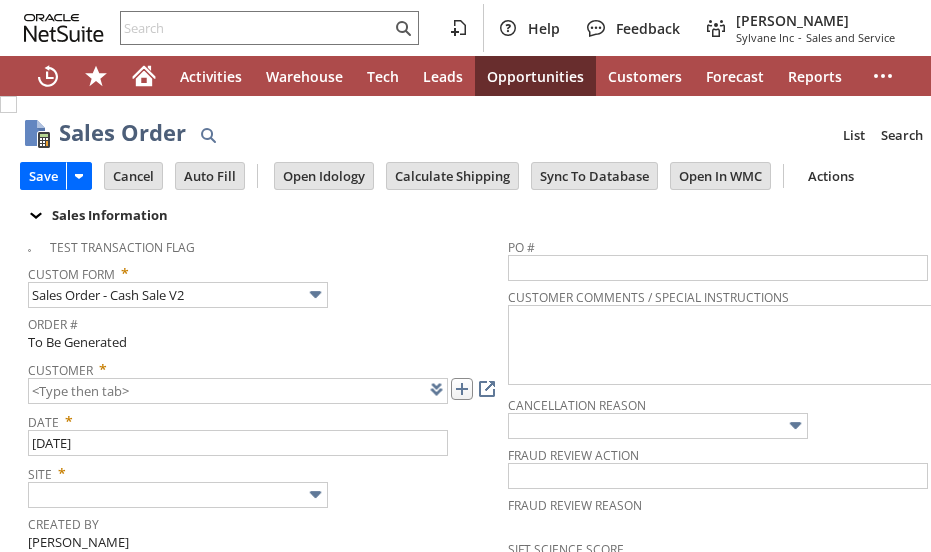 scroll, scrollTop: 0, scrollLeft: 0, axis: both 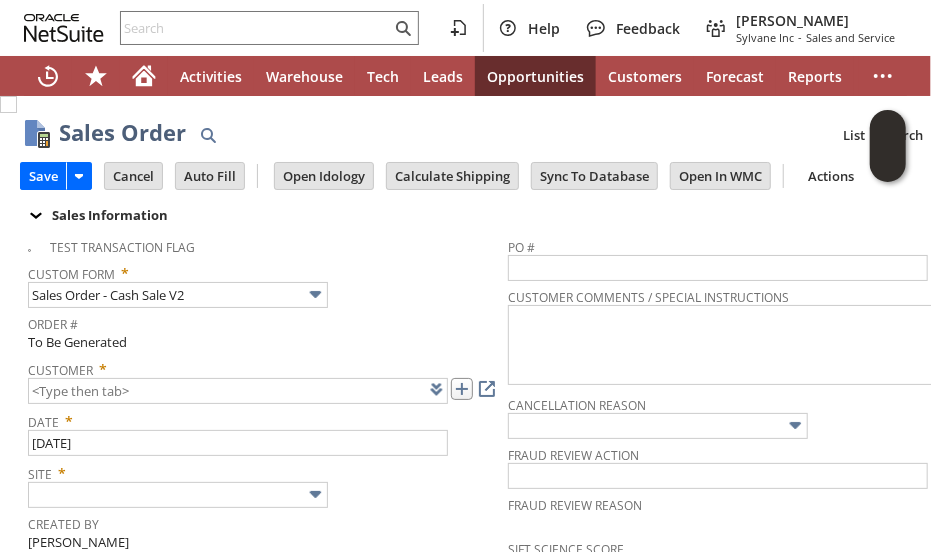 click at bounding box center [462, 389] 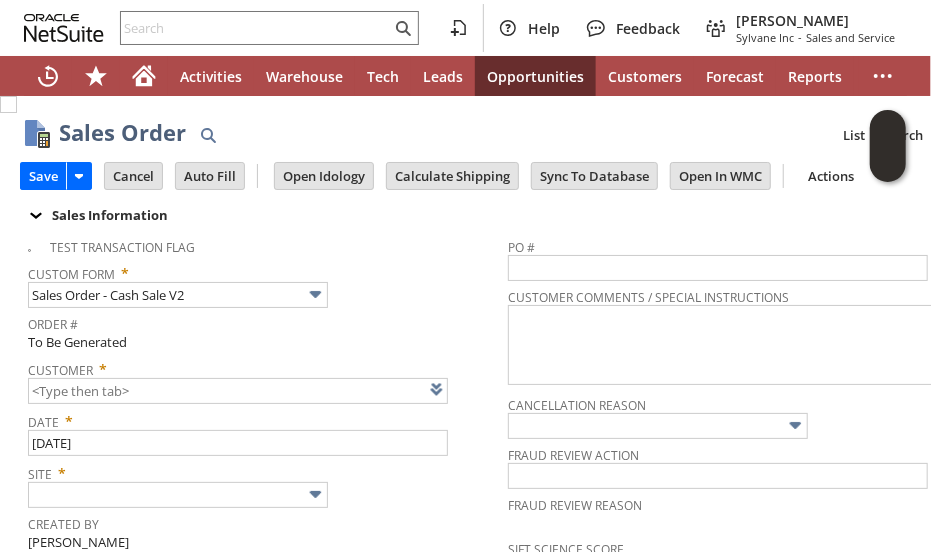 type on "CU1229172 DesignO Inc" 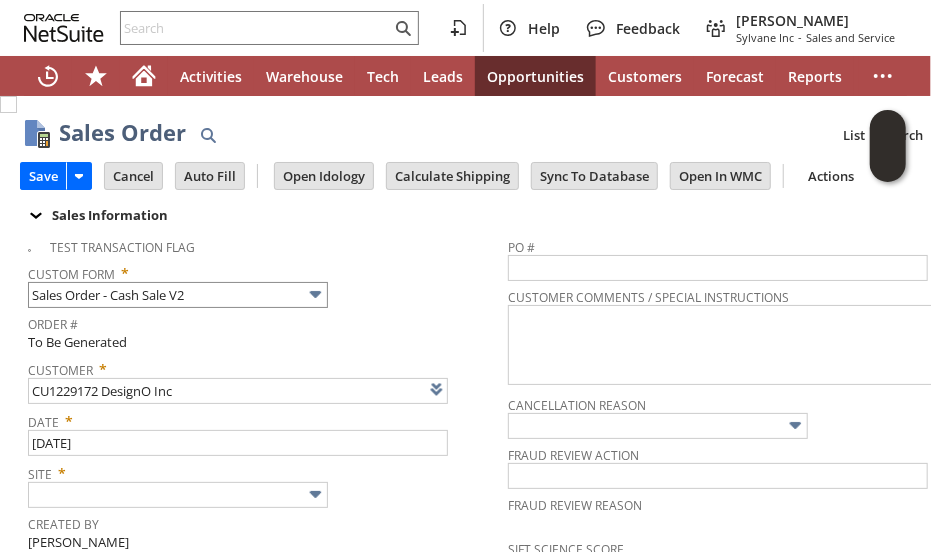 scroll, scrollTop: 100, scrollLeft: 0, axis: vertical 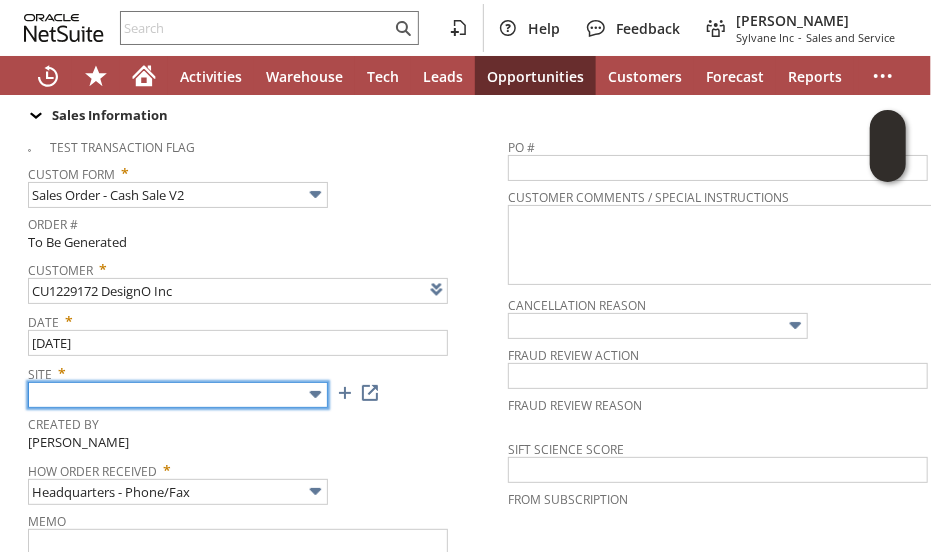 click at bounding box center [178, 395] 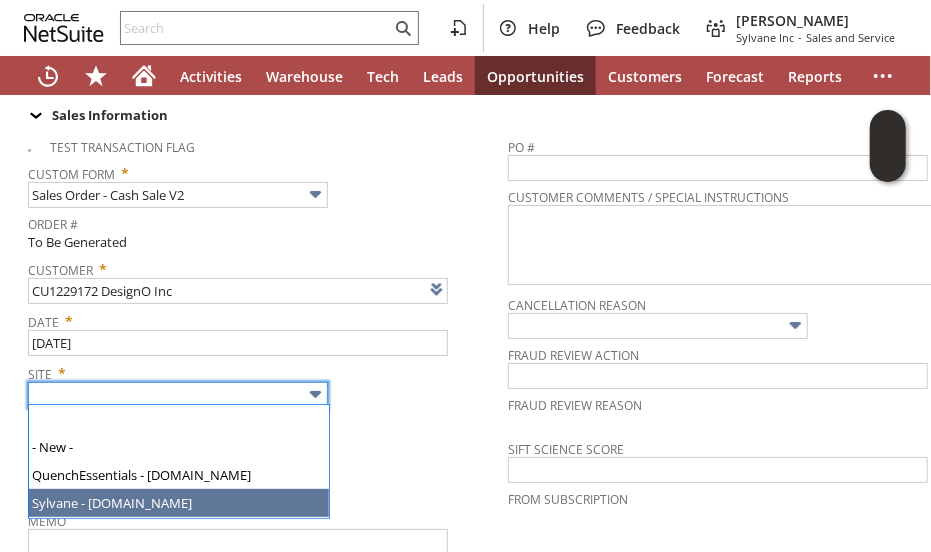 type on "Sylvane - [DOMAIN_NAME]" 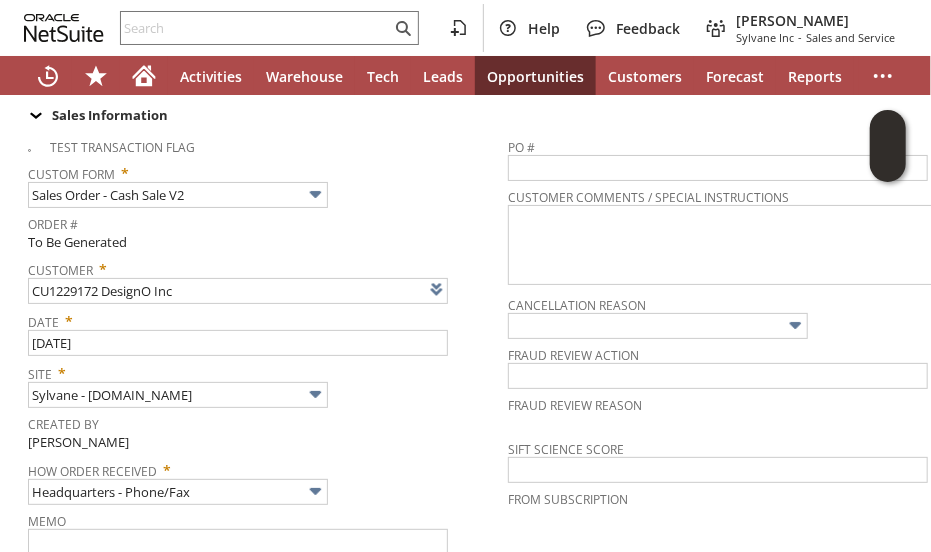 click on "How Order Received
*" at bounding box center [263, 467] 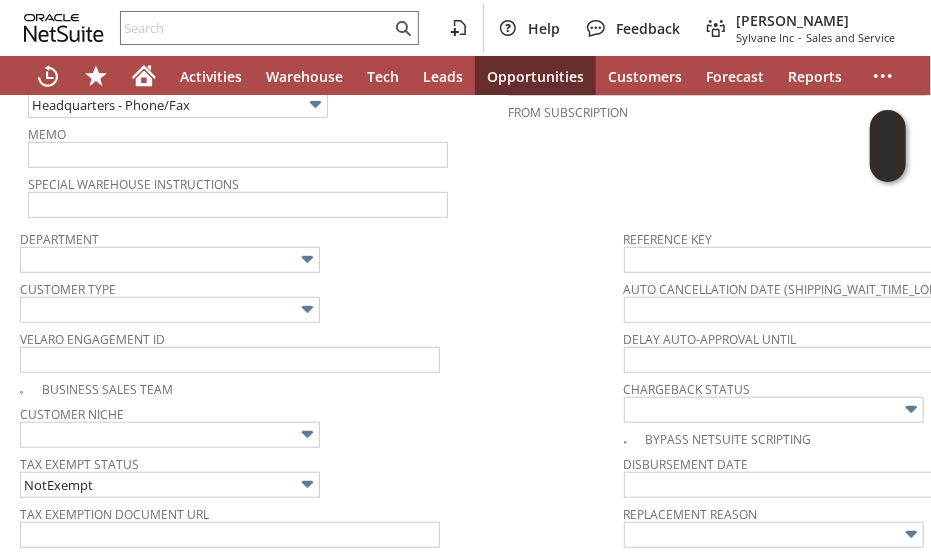 scroll, scrollTop: 500, scrollLeft: 0, axis: vertical 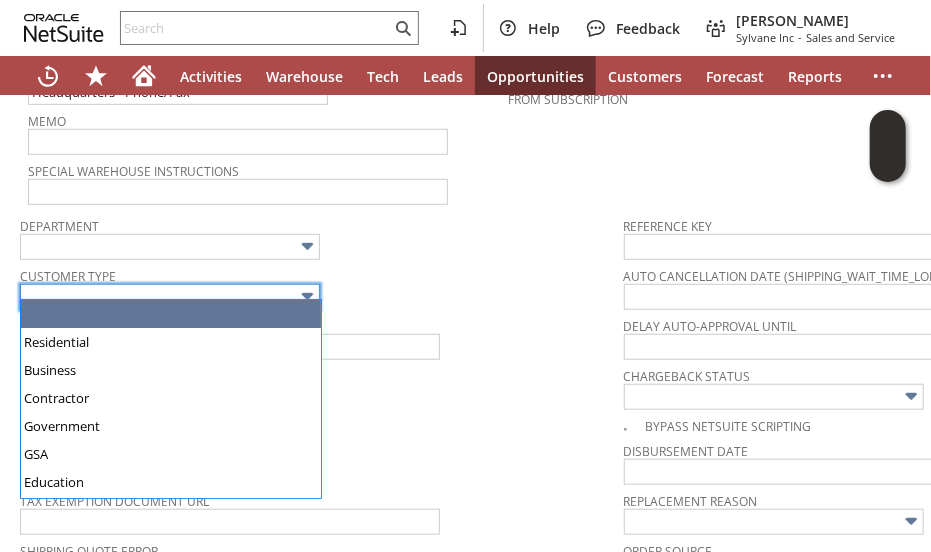 click at bounding box center (170, 297) 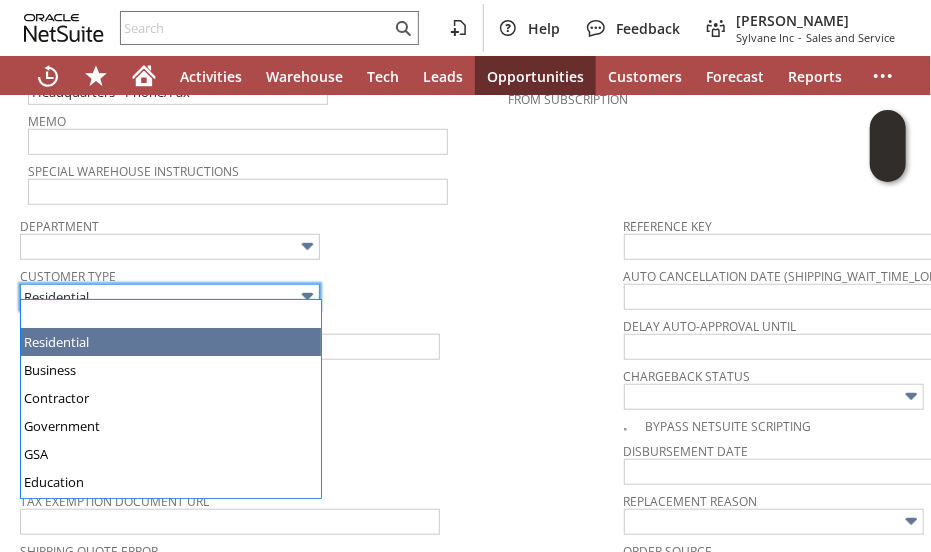 click on "Residential" at bounding box center [170, 297] 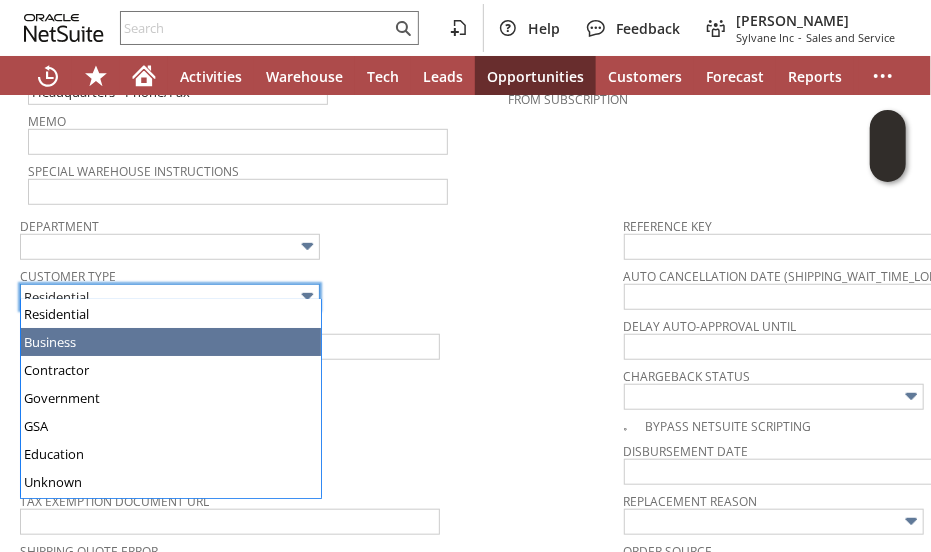 type on "Business" 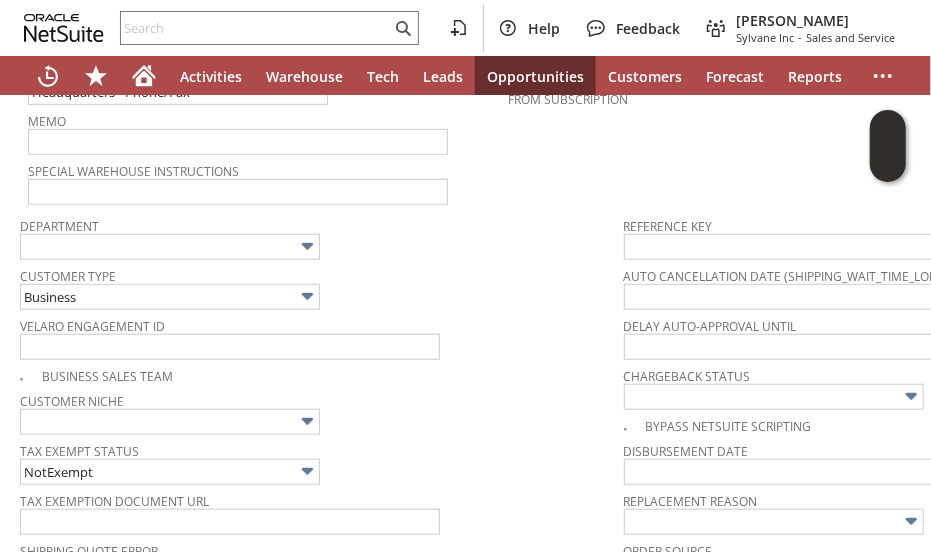 click on "Customer Niche" at bounding box center (317, 411) 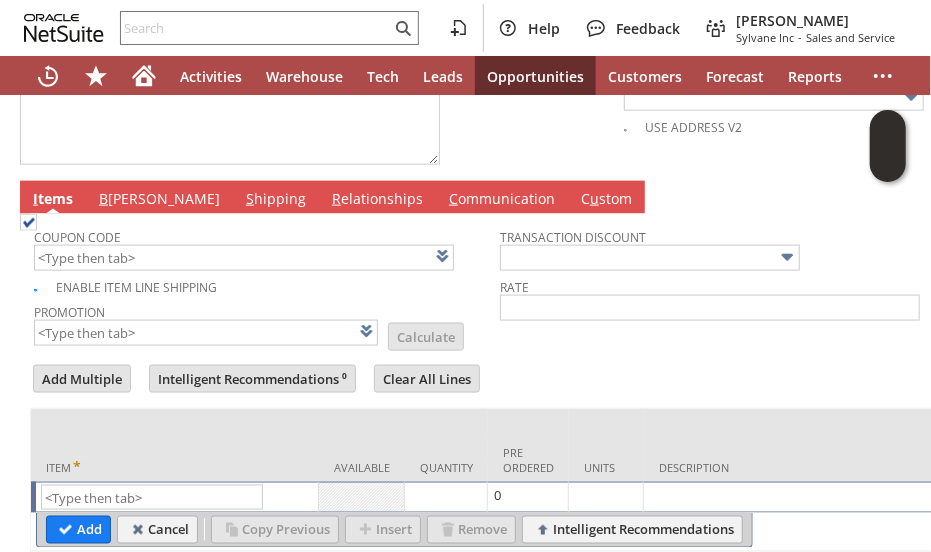 scroll, scrollTop: 1000, scrollLeft: 0, axis: vertical 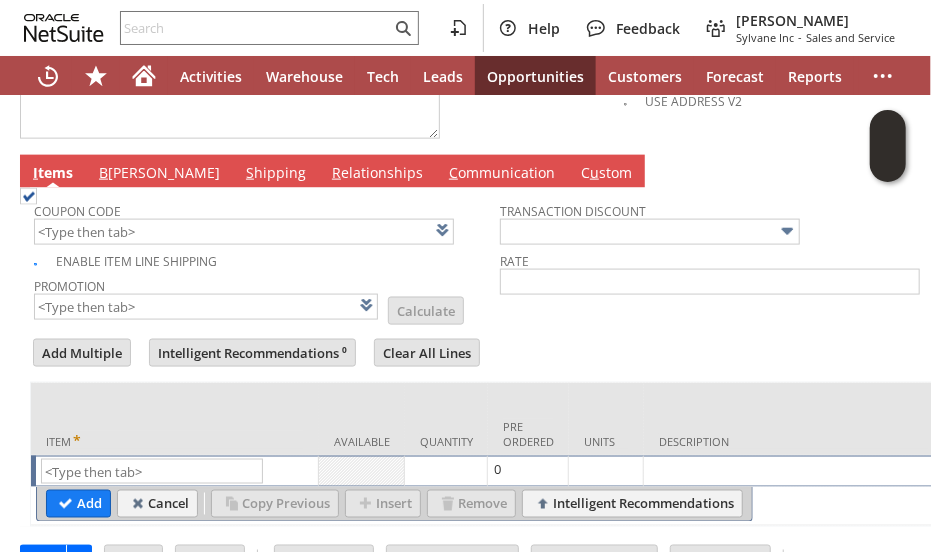 click on "B [PERSON_NAME]" at bounding box center [159, 174] 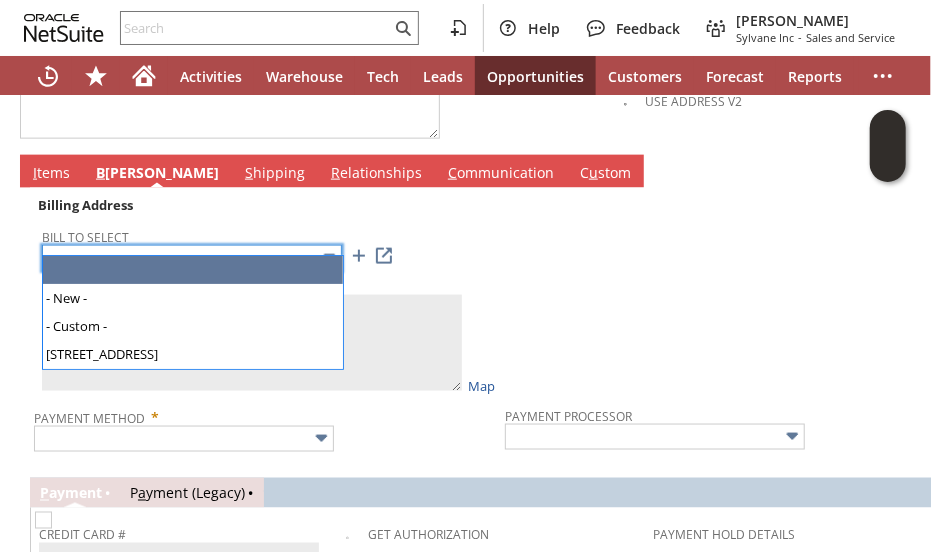 click at bounding box center (192, 258) 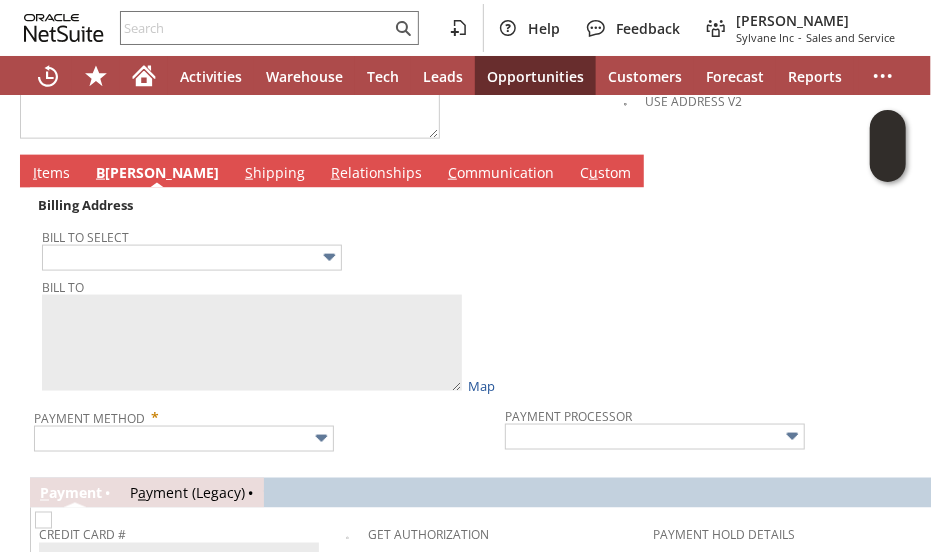 type on "[STREET_ADDRESS][PERSON_NAME]" 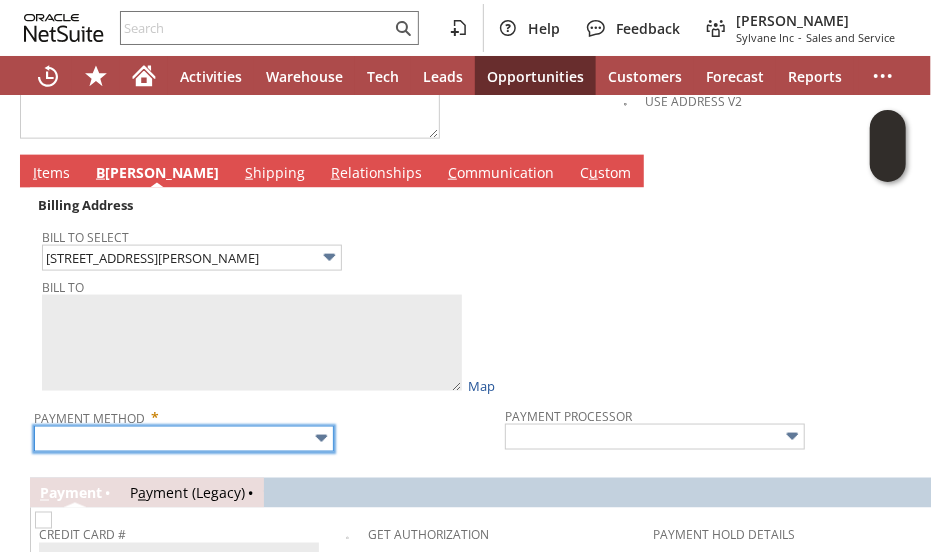 click at bounding box center (184, 439) 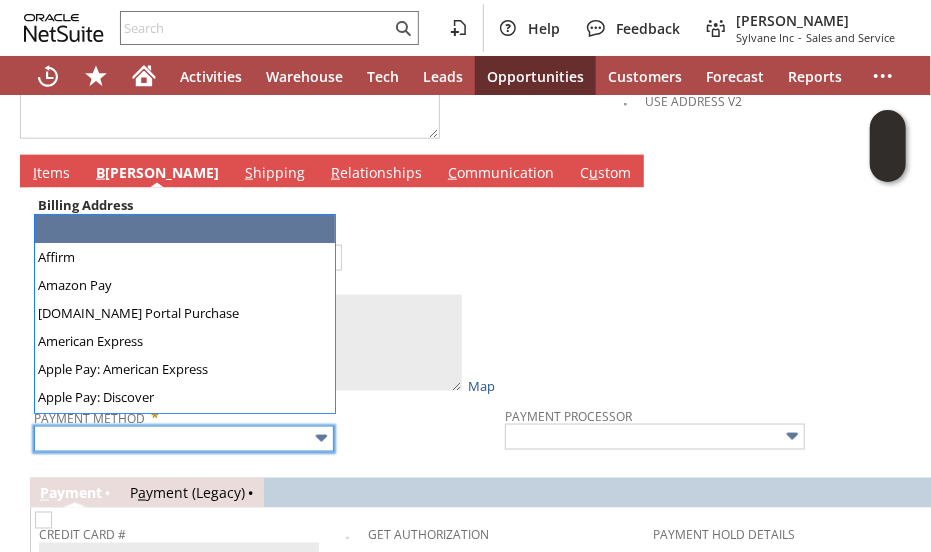 type on "DesignO Inc
[STREET_ADDRESS][PERSON_NAME]" 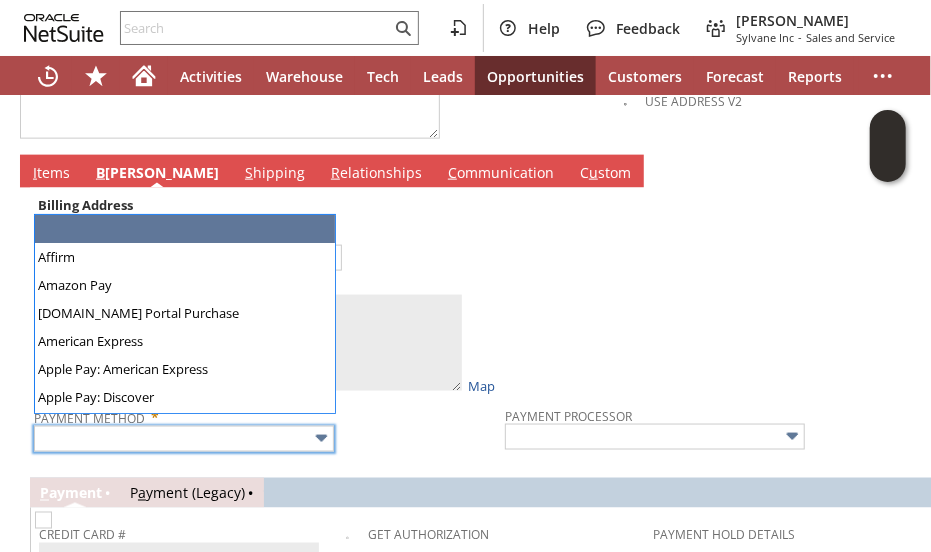 click on "I tems" at bounding box center [51, 174] 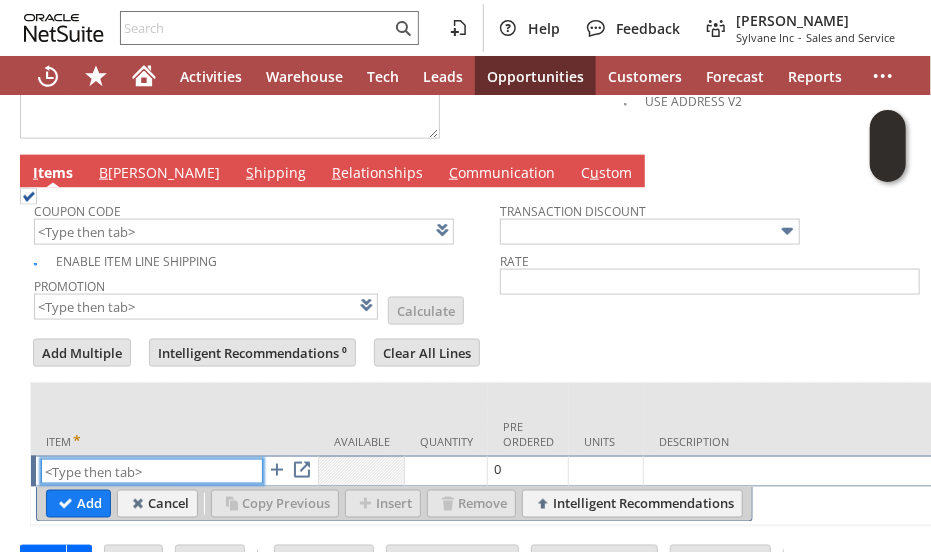 click at bounding box center [152, 471] 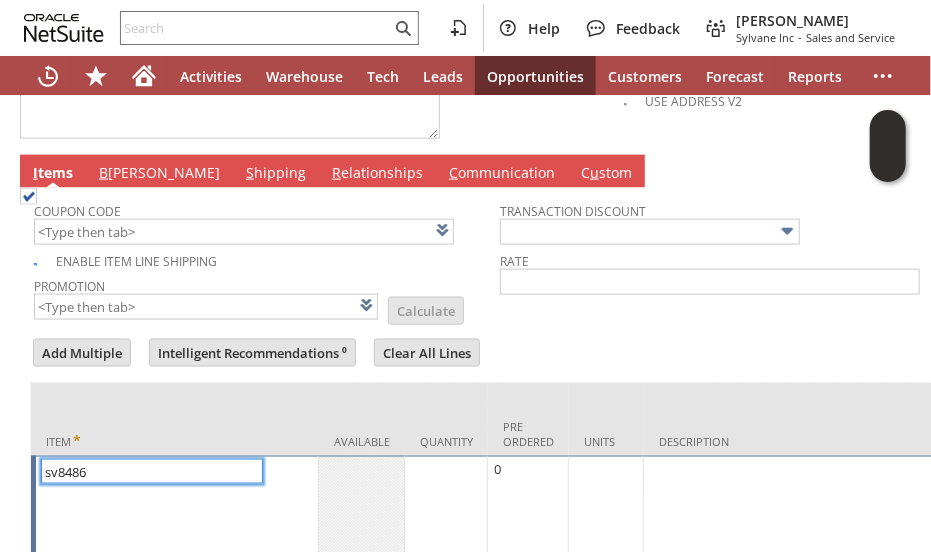type on "sv8486" 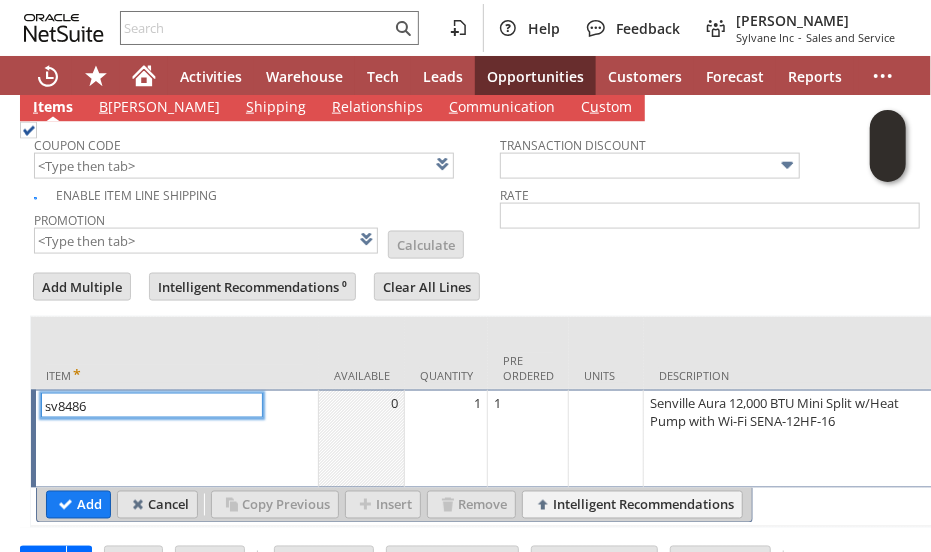 scroll, scrollTop: 1128, scrollLeft: 0, axis: vertical 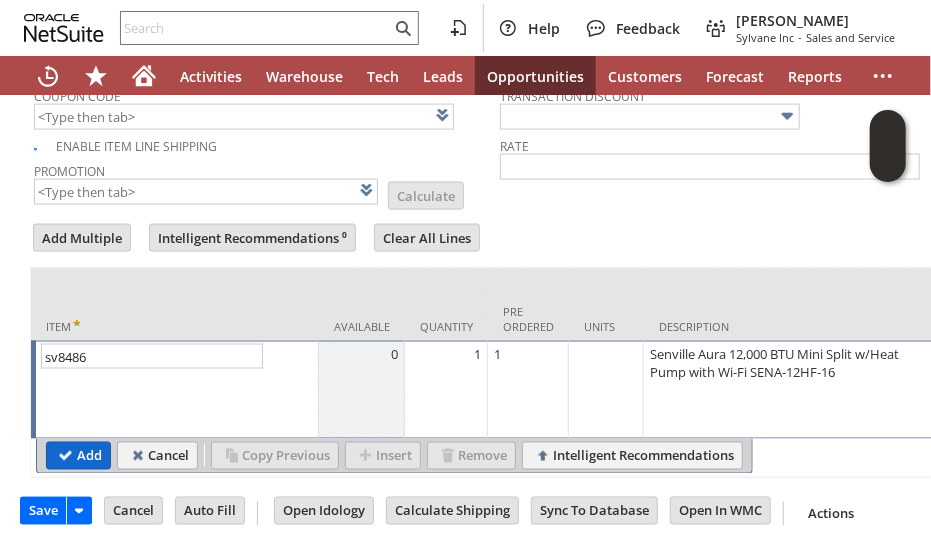 click on "Add" at bounding box center [78, 456] 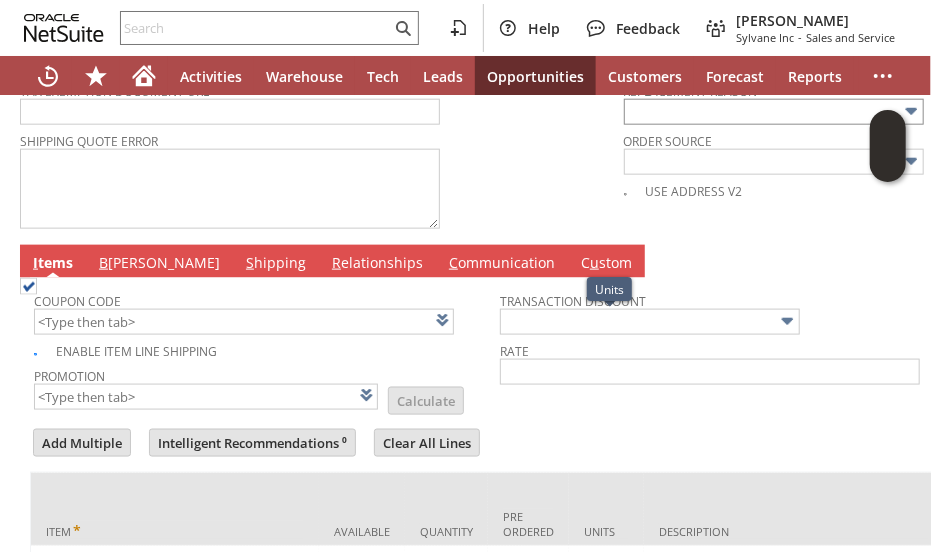 type on "Intelligent Recommendations¹⁰" 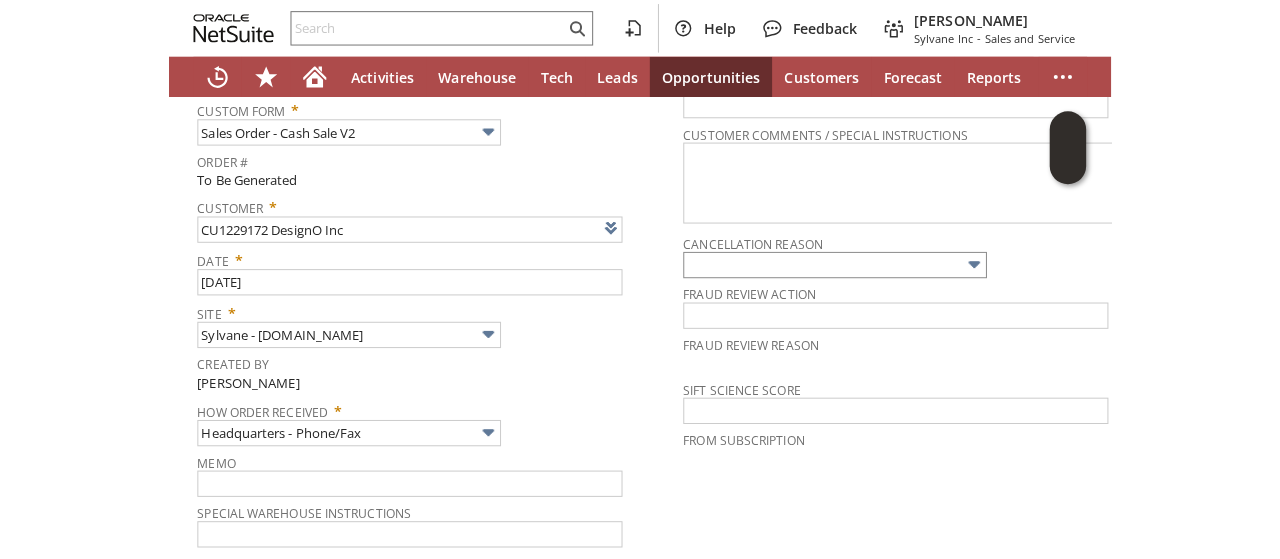 scroll, scrollTop: 0, scrollLeft: 0, axis: both 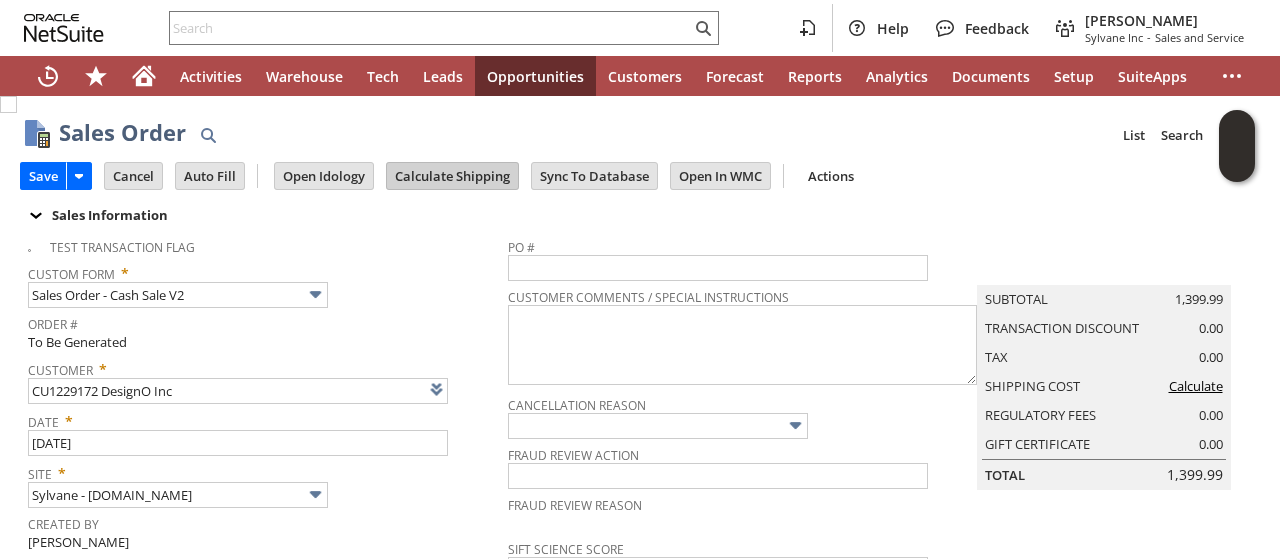 click on "Calculate Shipping" at bounding box center (452, 176) 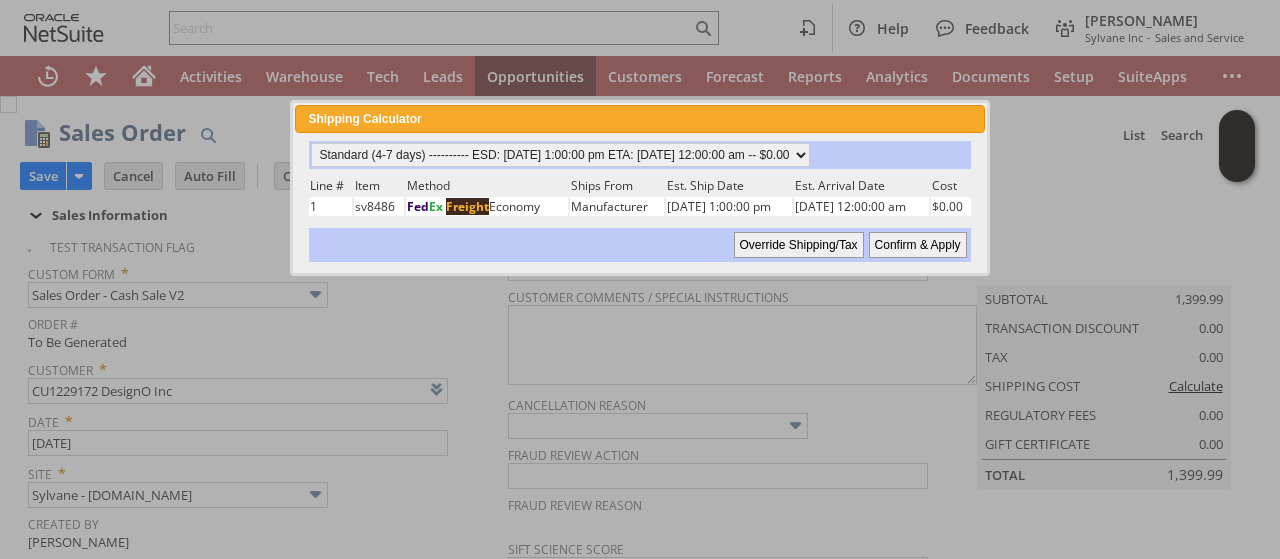 click on "Confirm & Apply" at bounding box center (918, 245) 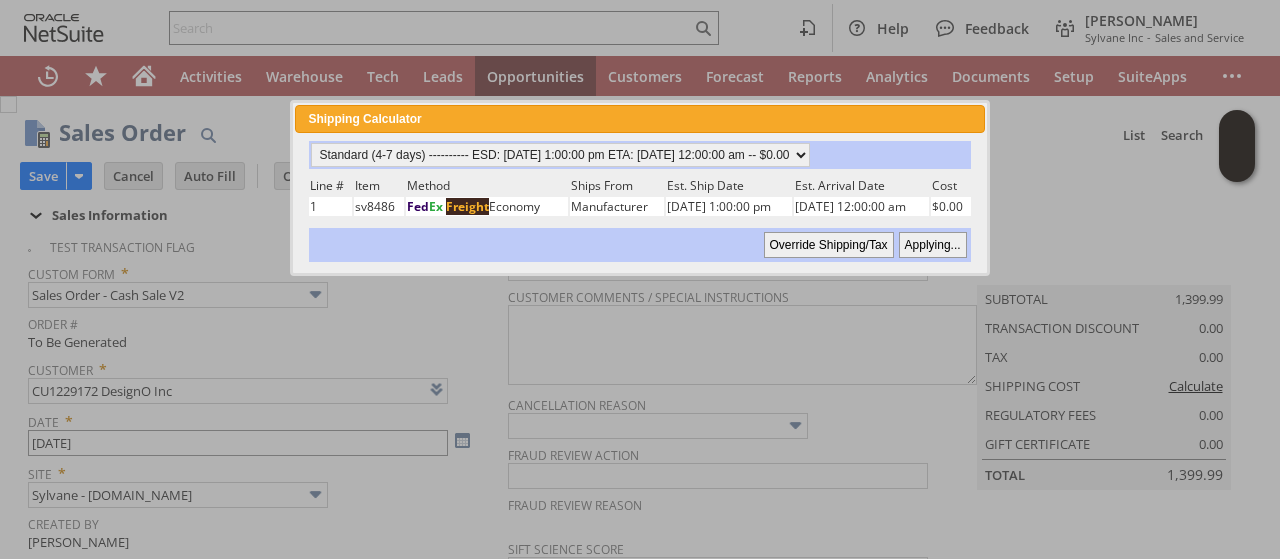 type 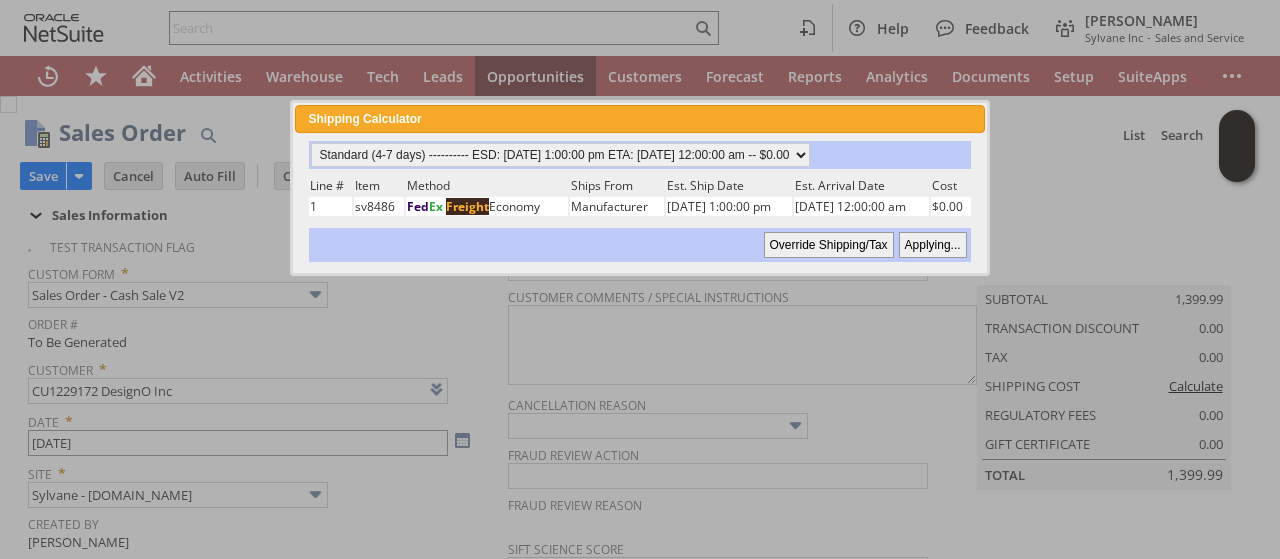 type on "Add" 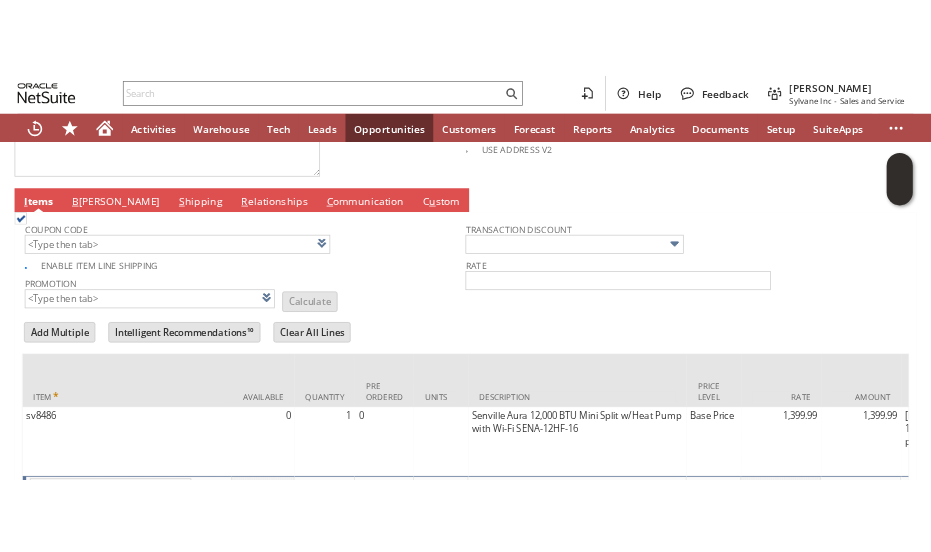 scroll, scrollTop: 900, scrollLeft: 0, axis: vertical 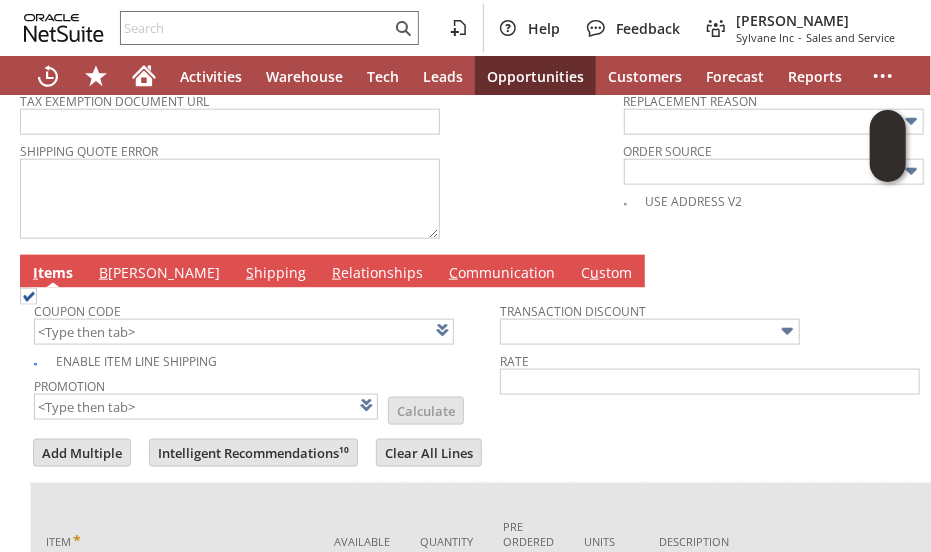 click on "B" at bounding box center [103, 272] 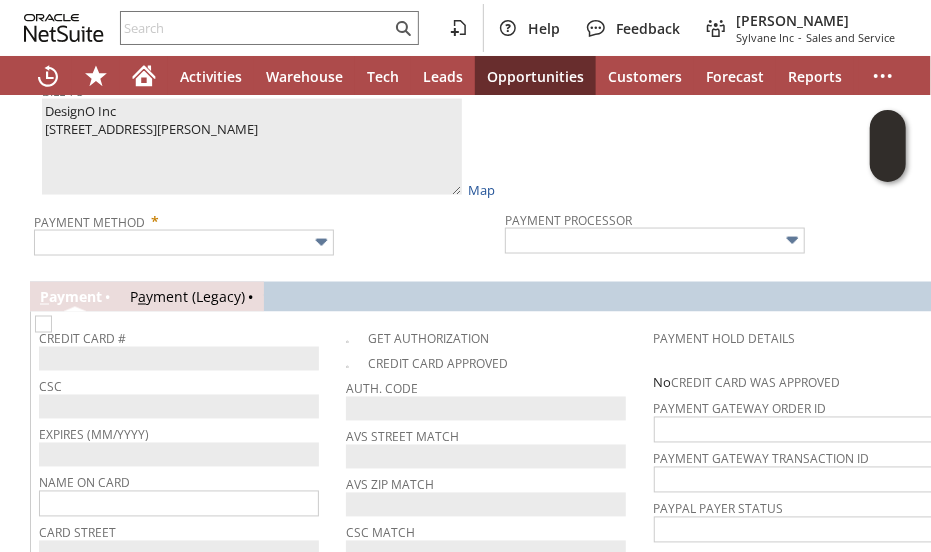 scroll, scrollTop: 1200, scrollLeft: 0, axis: vertical 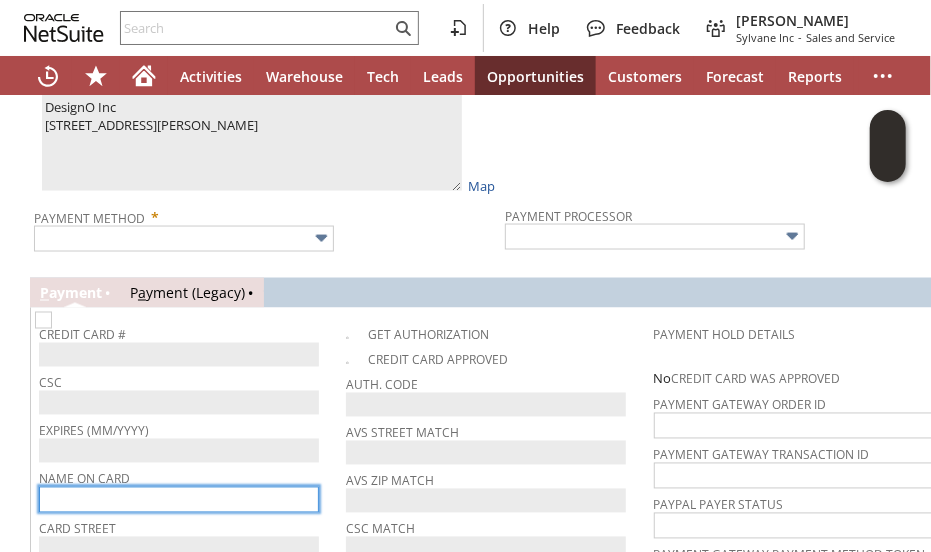 click at bounding box center (179, 500) 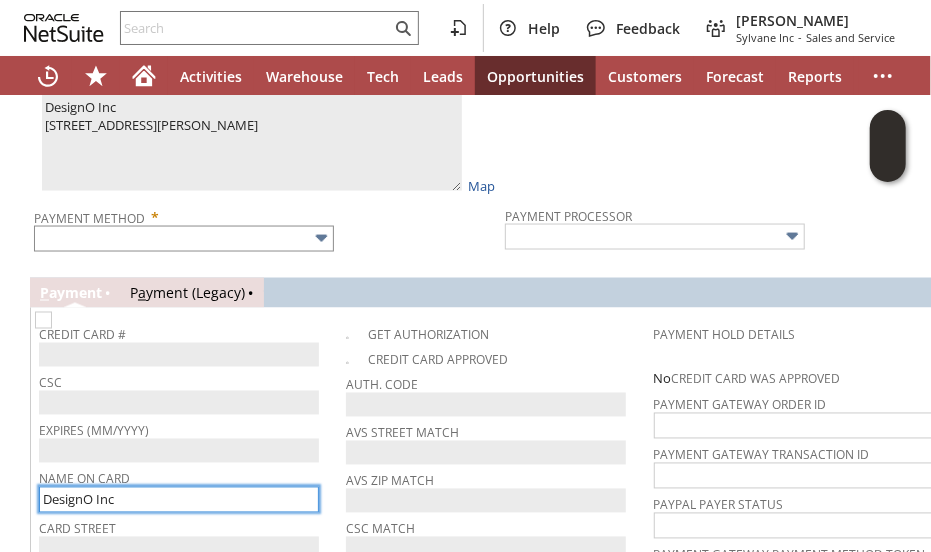 type on "DesignO Inc" 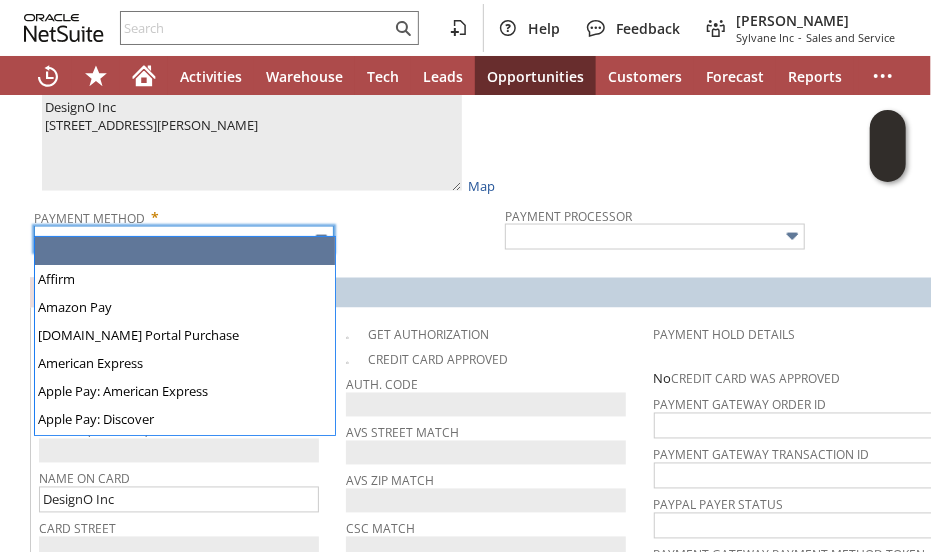 click at bounding box center [184, 239] 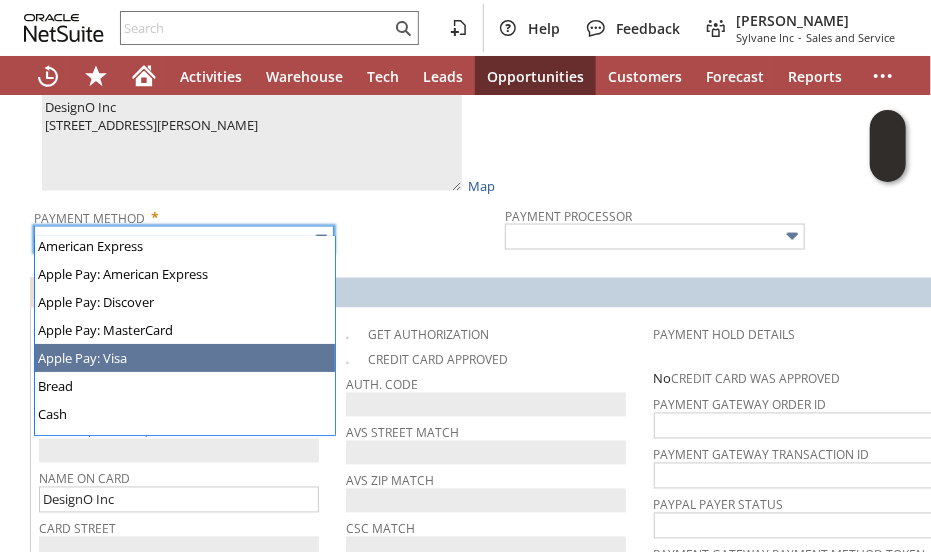 scroll, scrollTop: 0, scrollLeft: 0, axis: both 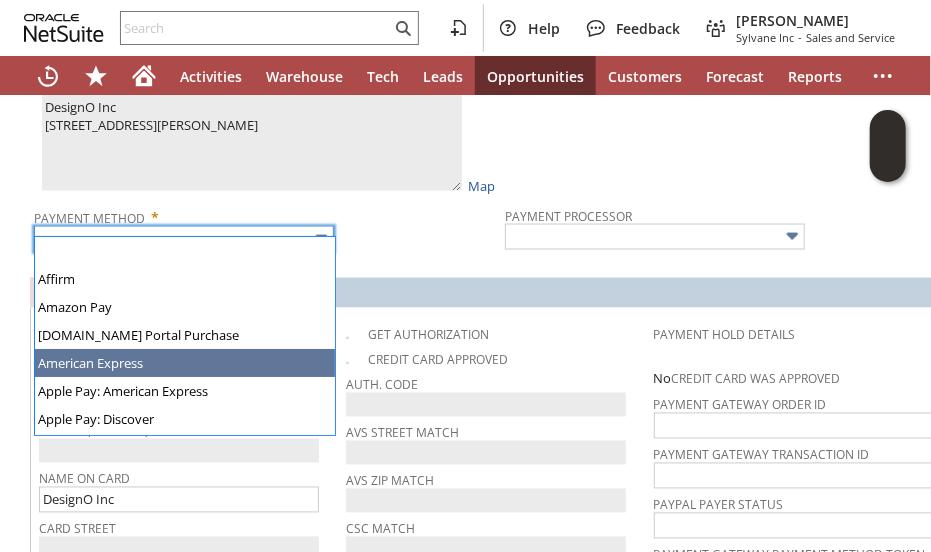 type on "American Express" 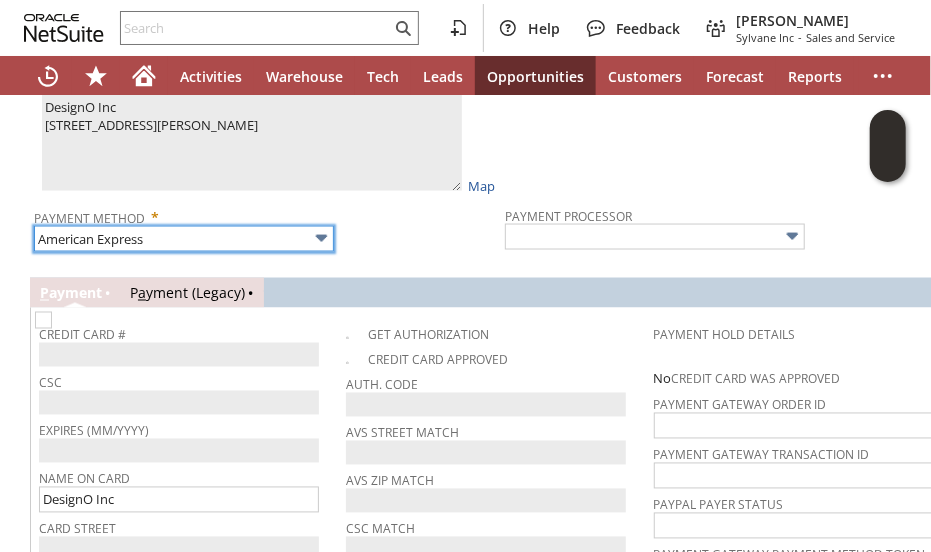 type on "Braintree" 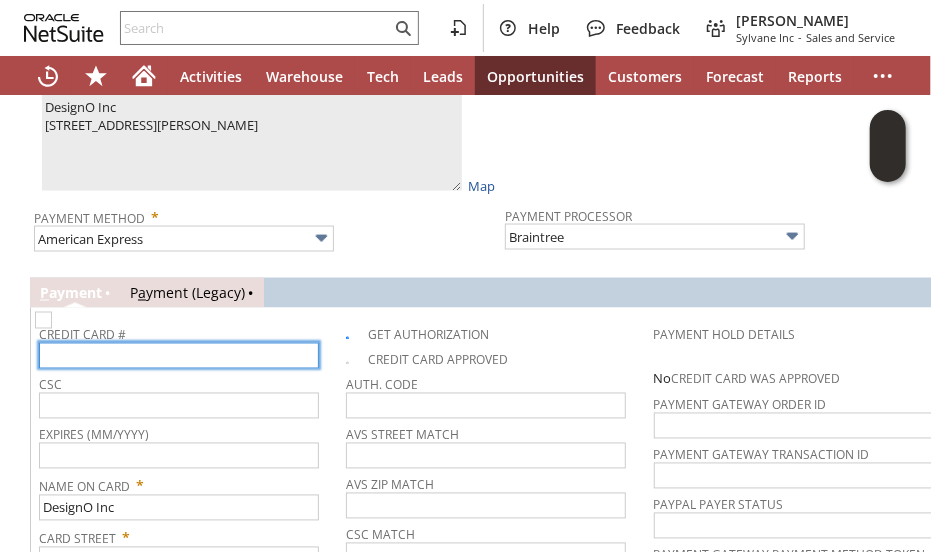 click at bounding box center (179, 356) 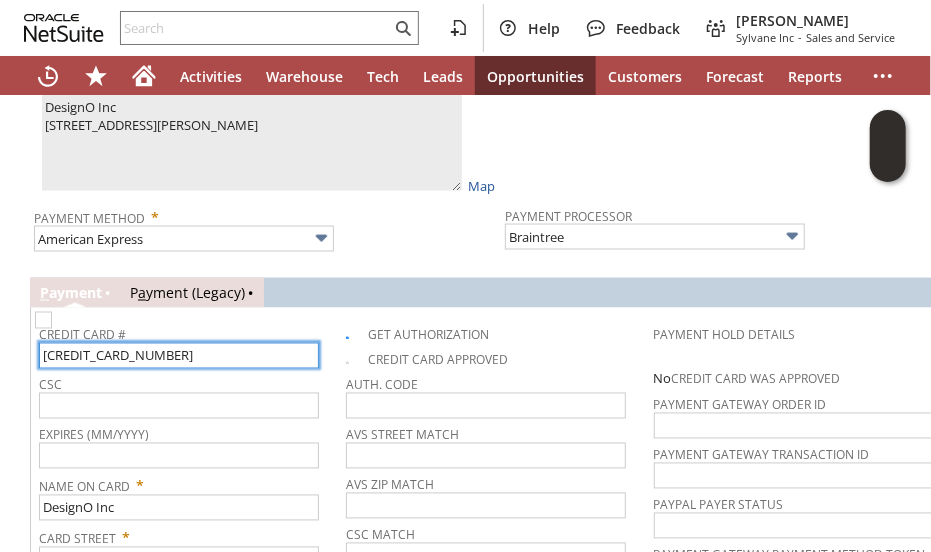 type on "[CREDIT_CARD_NUMBER]" 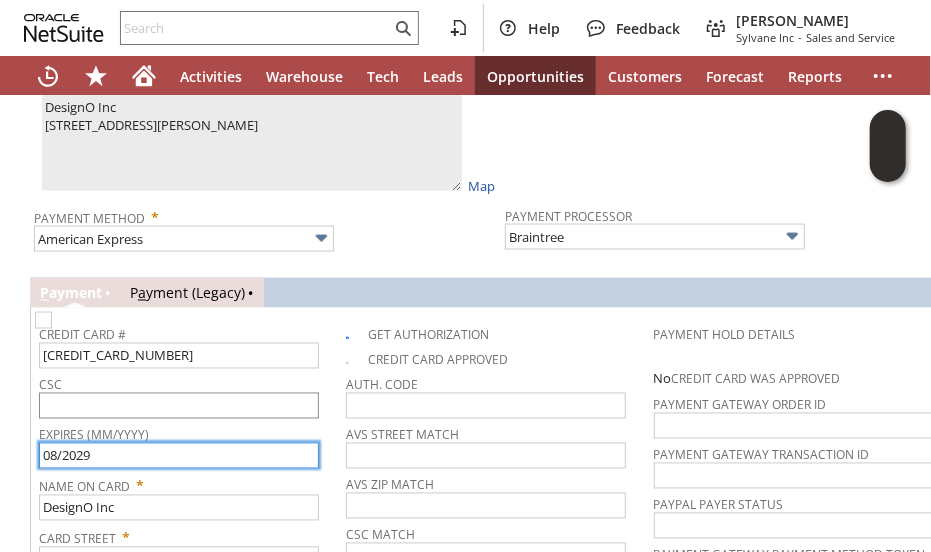 type on "08/2029" 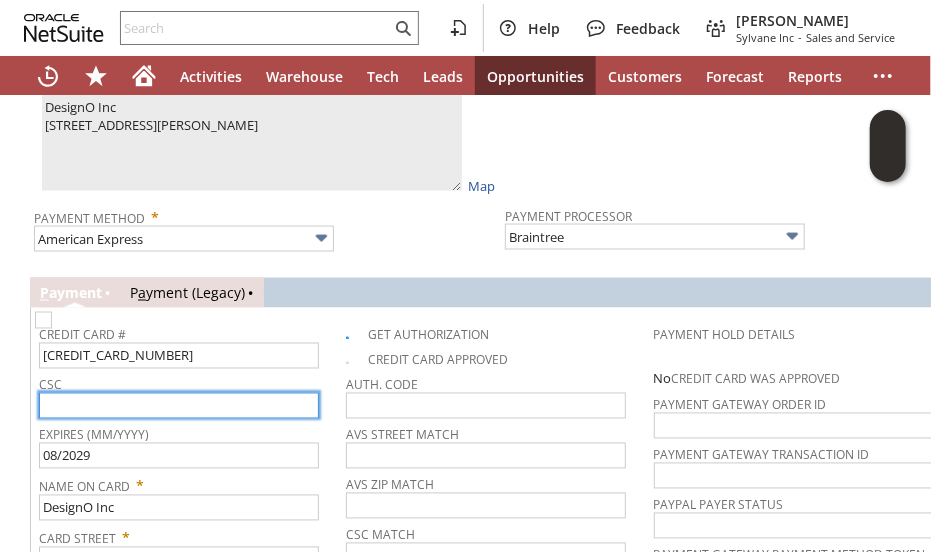 click at bounding box center [179, 406] 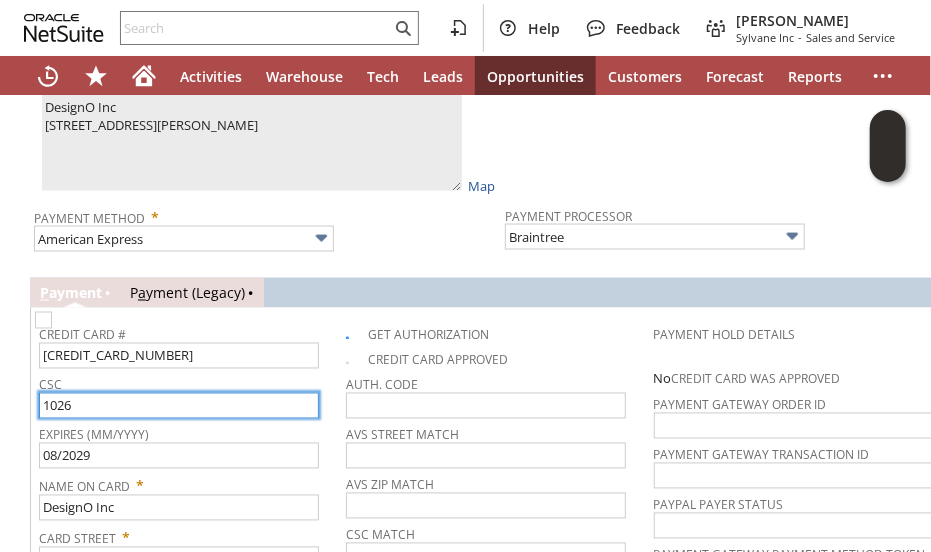 type on "1026" 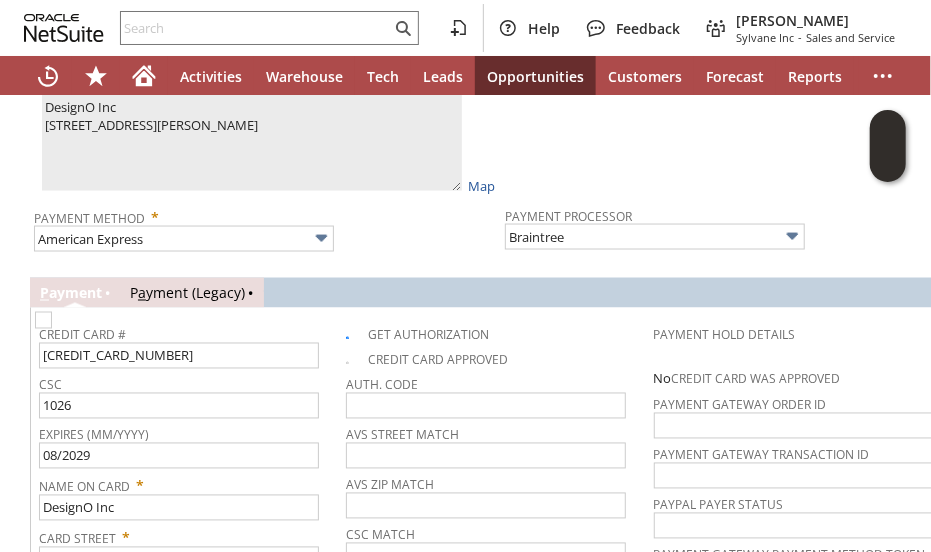 click on "Sales Order
List
Search
More
Add To Shortcuts
Go
Save
Save
Save & Fulfill
Save & New
Save & Print" at bounding box center [500, -148] 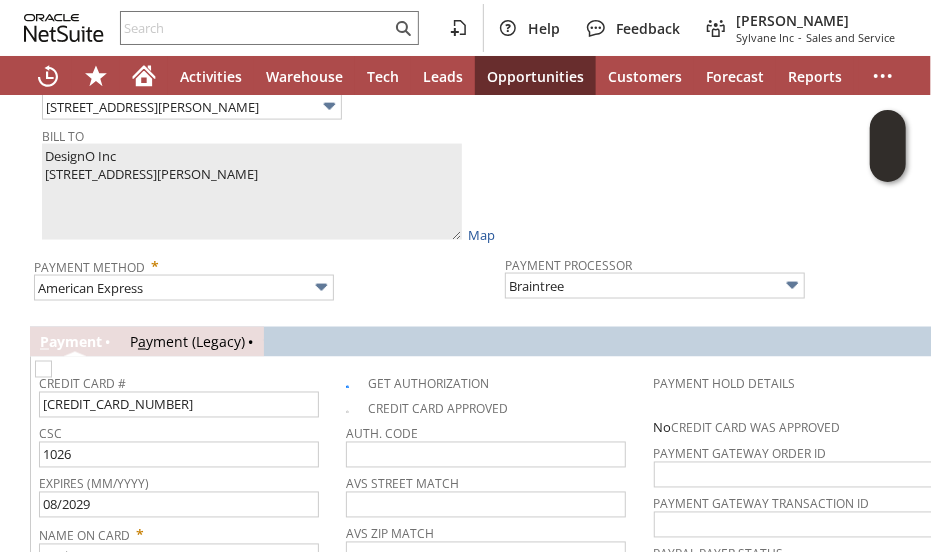 scroll, scrollTop: 1451, scrollLeft: 0, axis: vertical 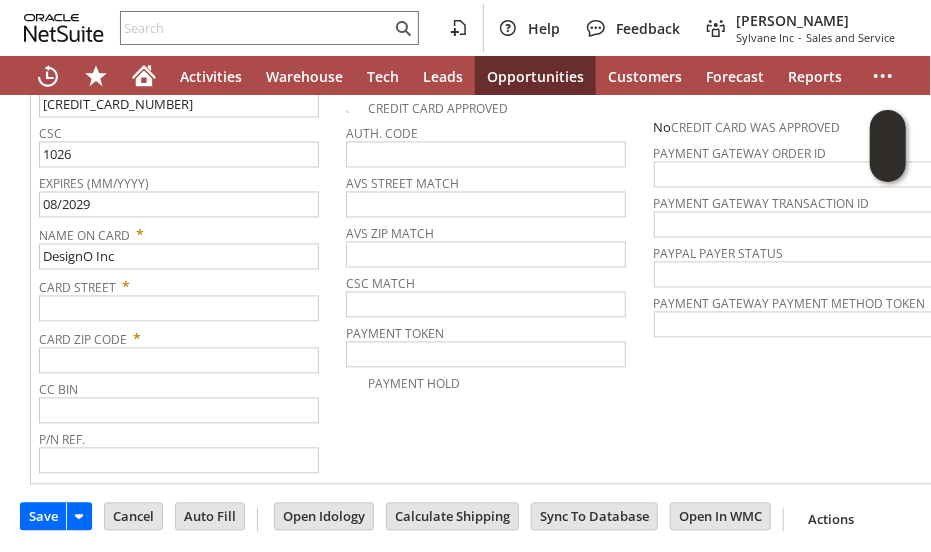 click on "Card Zip Code
*" at bounding box center (187, 336) 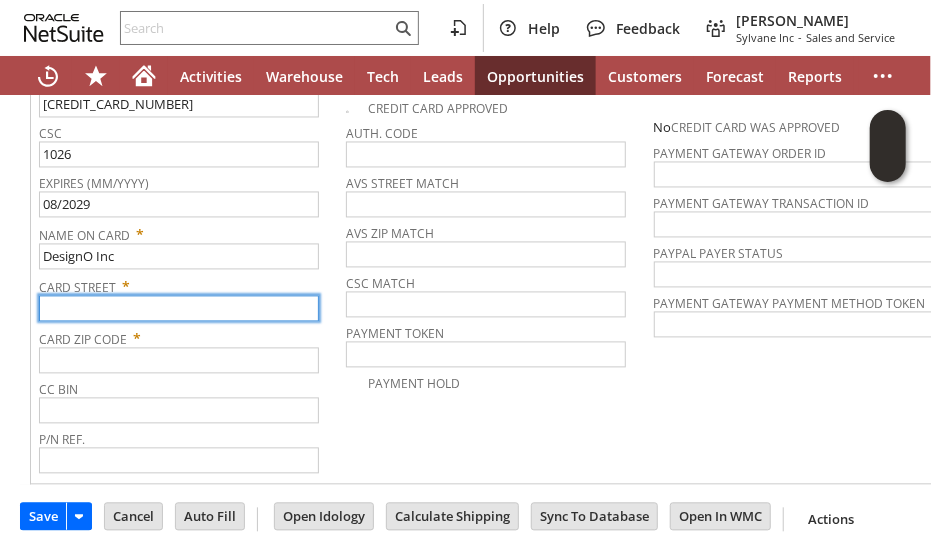 click at bounding box center (179, 309) 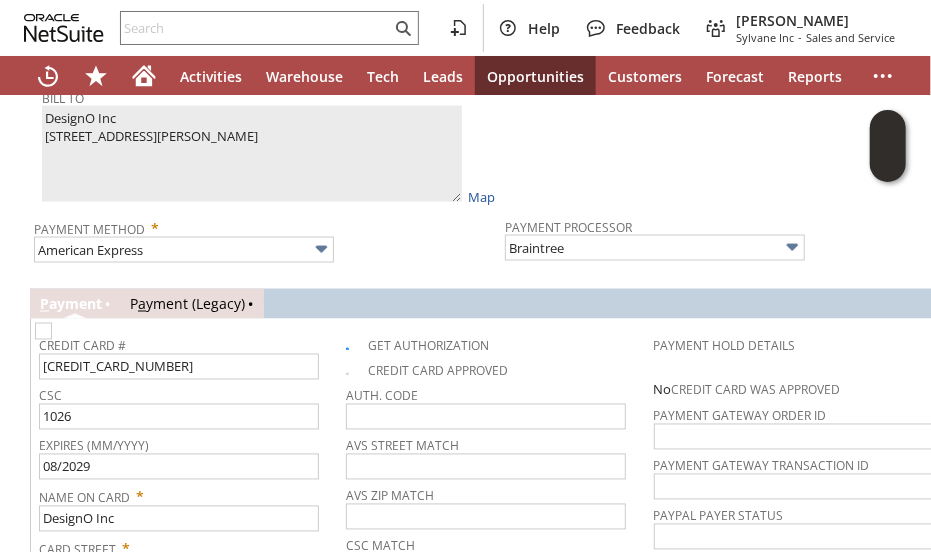 scroll, scrollTop: 1151, scrollLeft: 0, axis: vertical 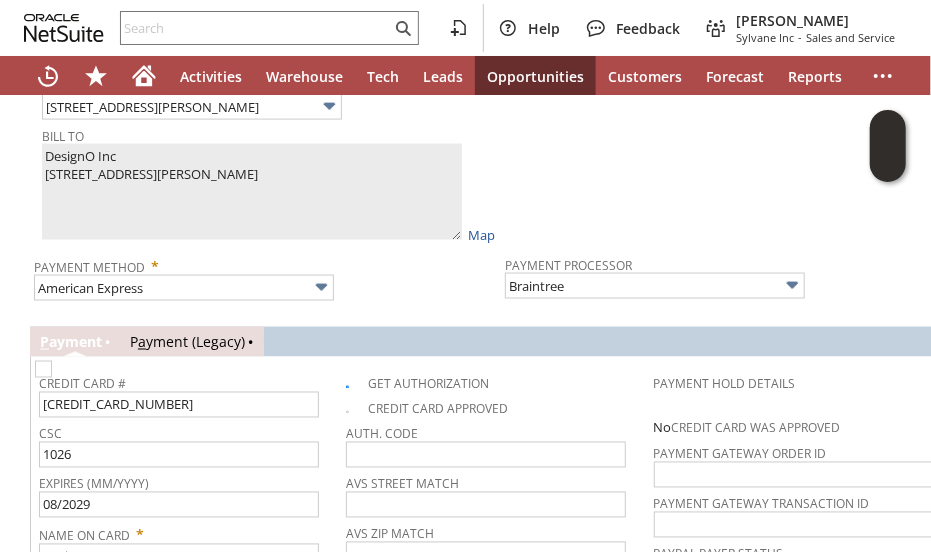 type on "[STREET_ADDRESS][PERSON_NAME]" 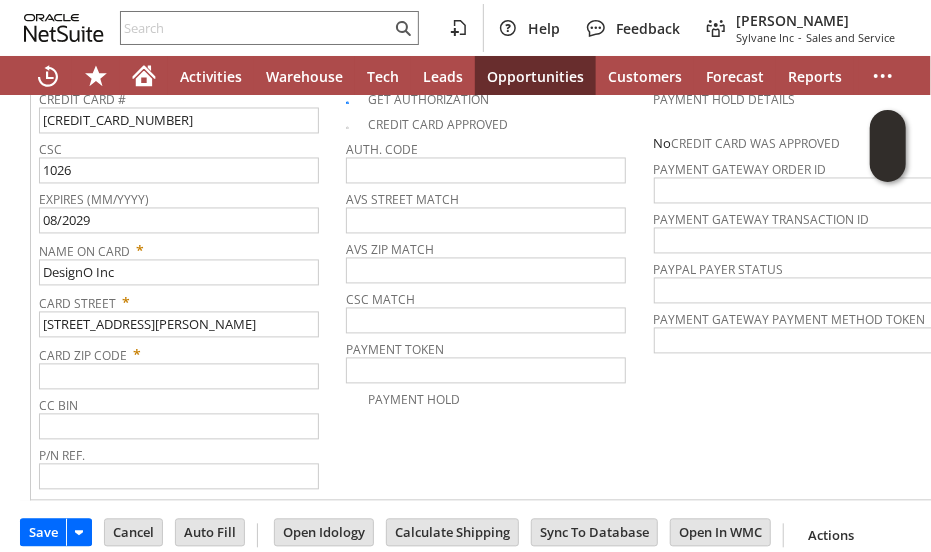 scroll, scrollTop: 1451, scrollLeft: 0, axis: vertical 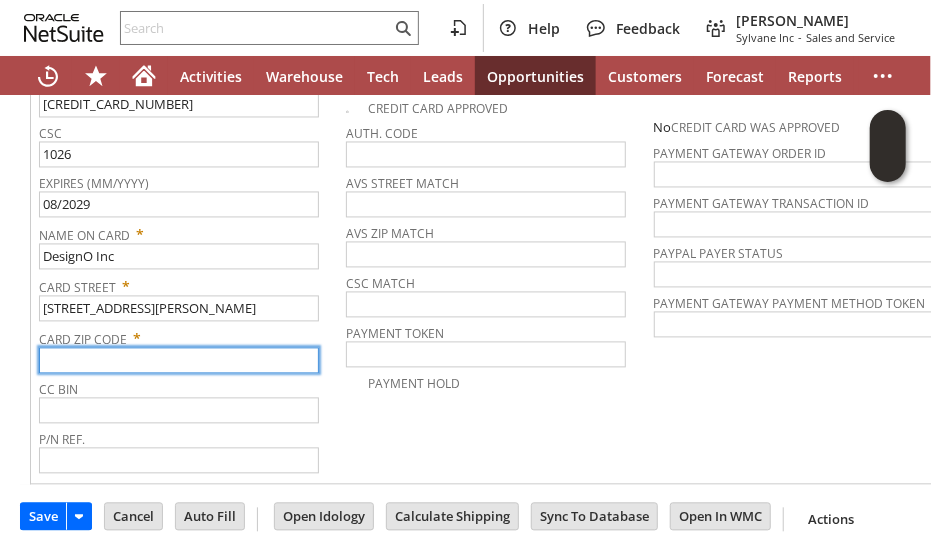 click at bounding box center (179, 361) 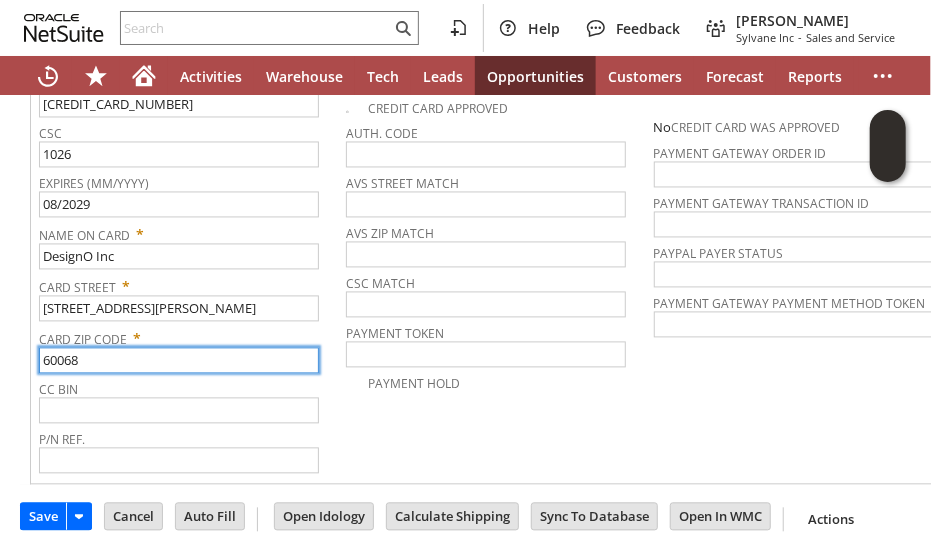 type on "60068" 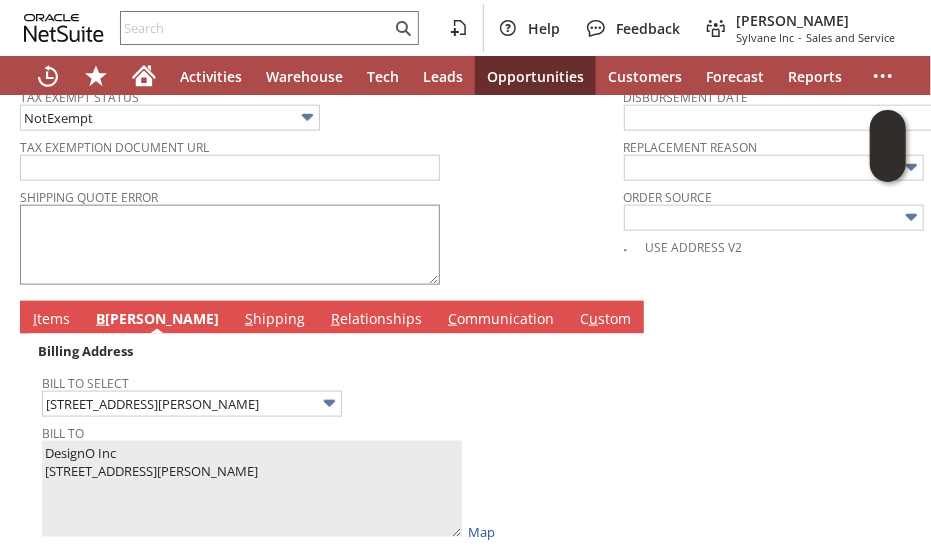 scroll, scrollTop: 851, scrollLeft: 0, axis: vertical 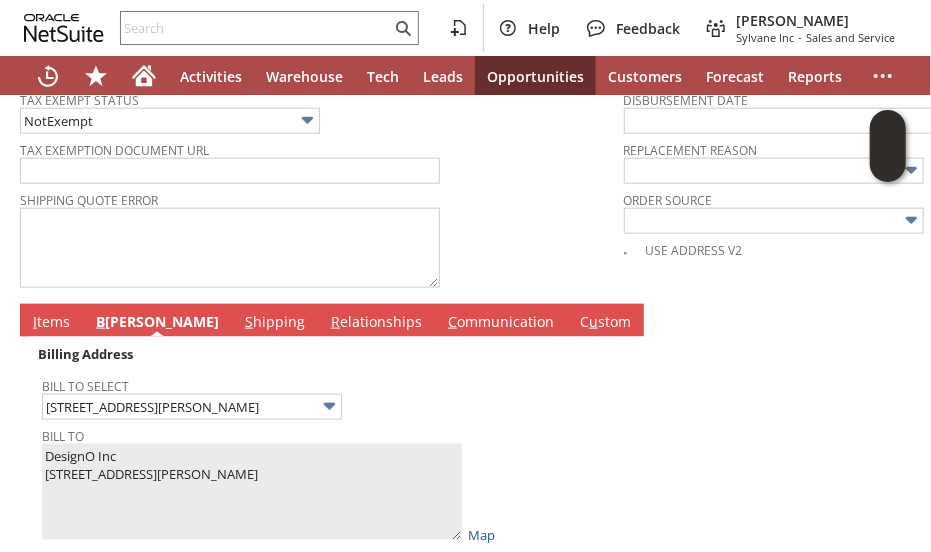 click on "I tems" at bounding box center [51, 323] 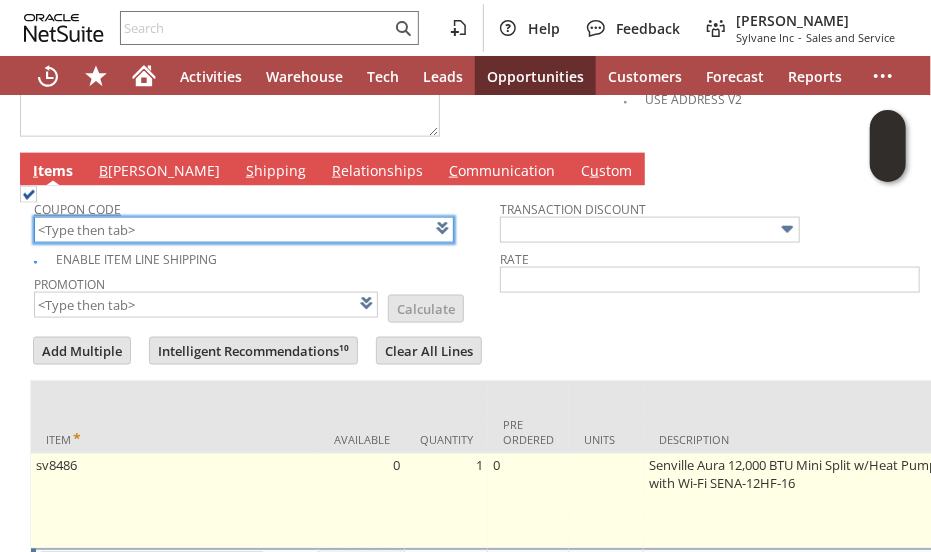 scroll, scrollTop: 1155, scrollLeft: 0, axis: vertical 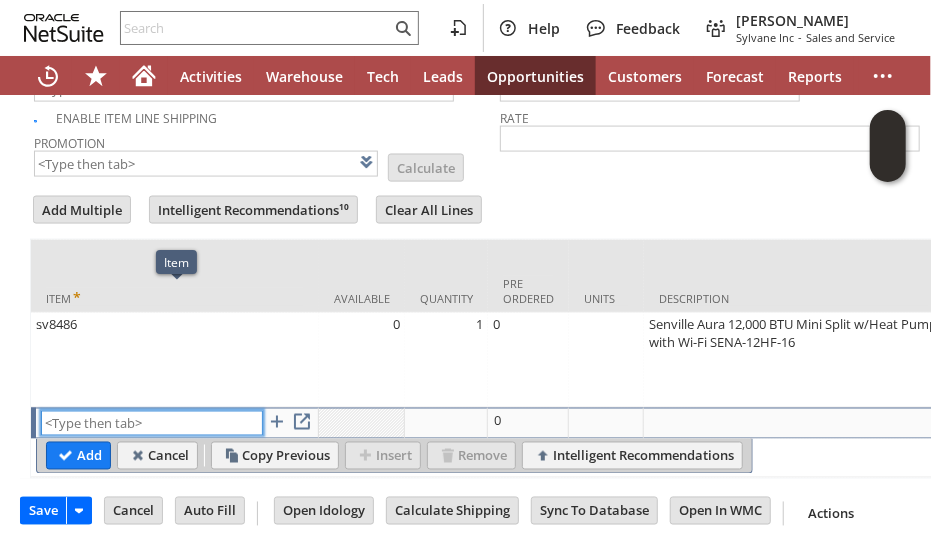 click at bounding box center [152, 423] 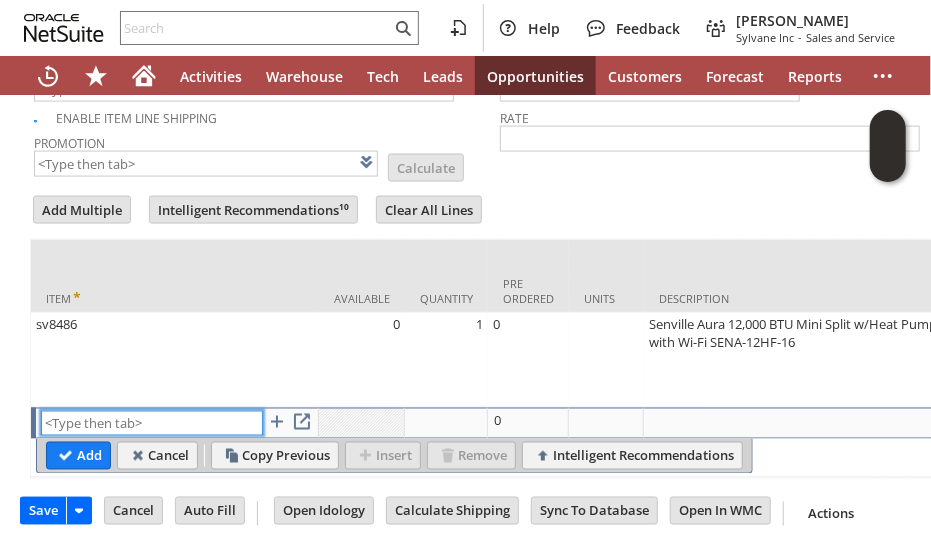 paste on "sv9565" 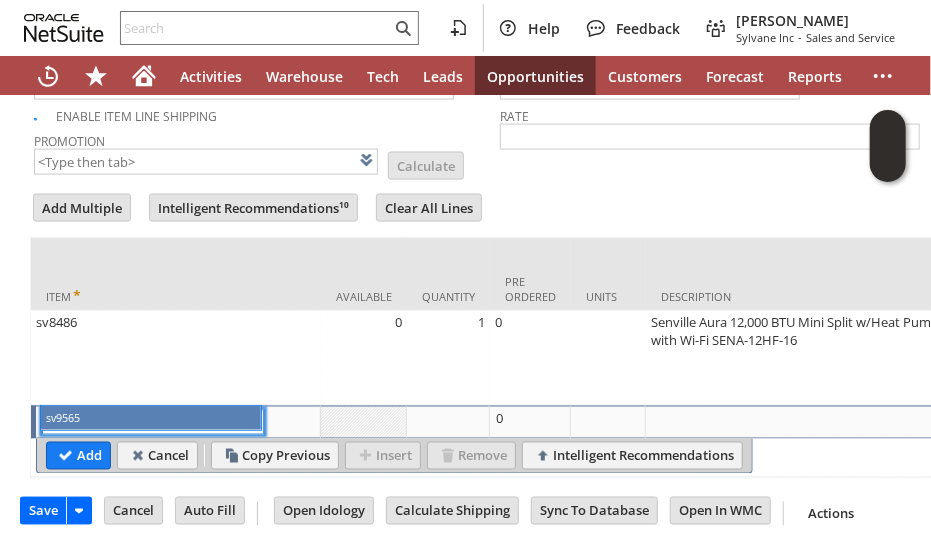 type on "sv9565" 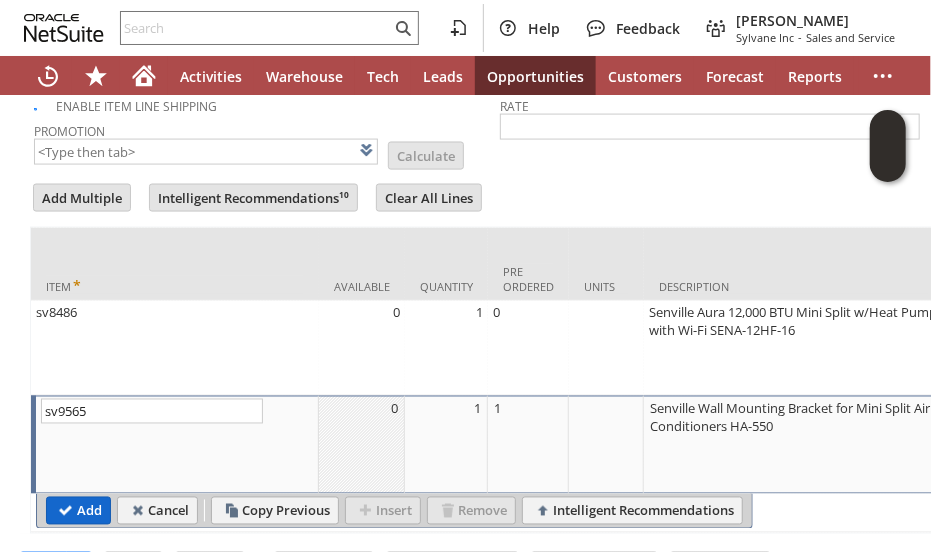 drag, startPoint x: 83, startPoint y: 492, endPoint x: 264, endPoint y: 19, distance: 506.44843 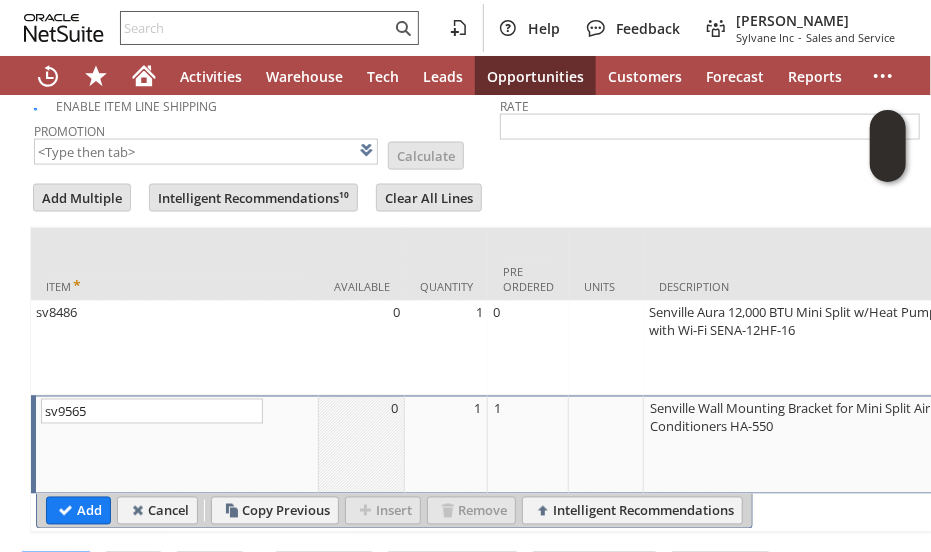 click on "Add" at bounding box center (78, 511) 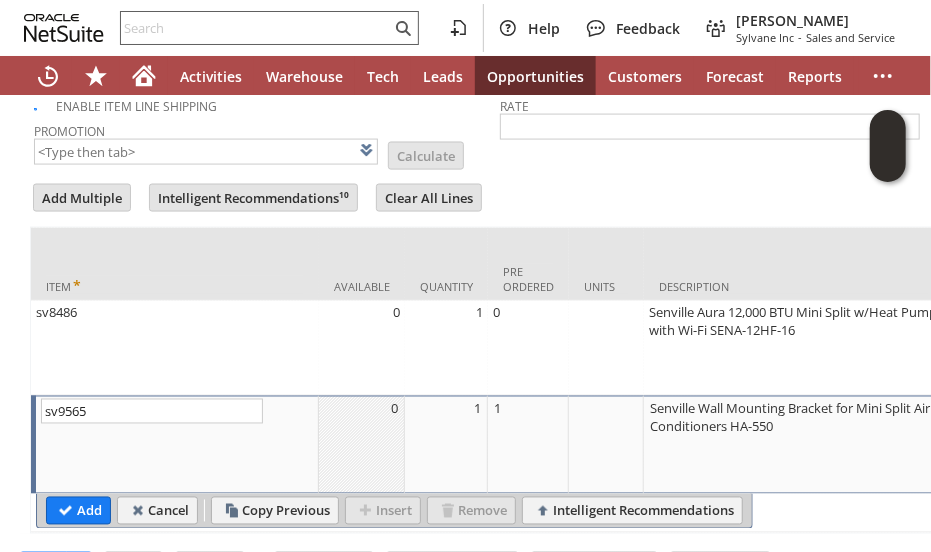 type 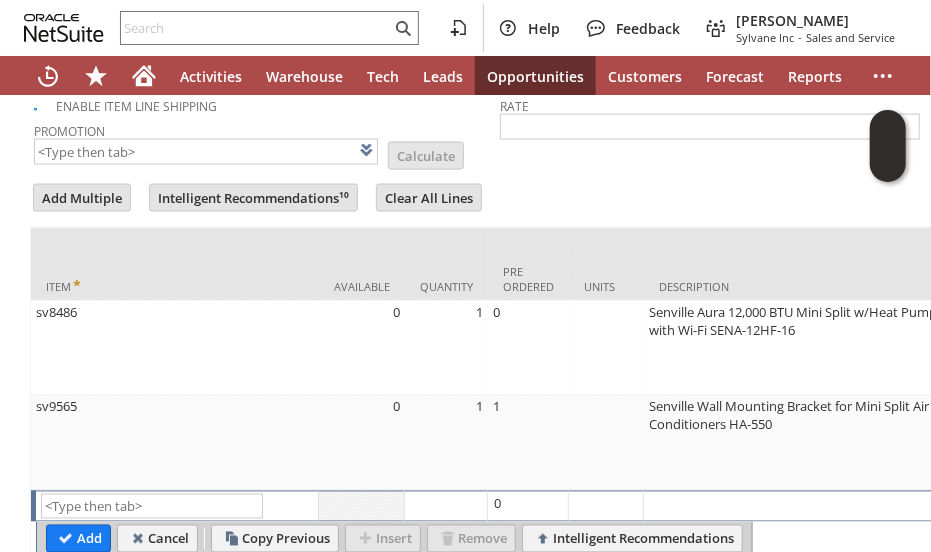 click on "Add
Cancel
Copy Previous
Insert
Remove
Intelligent Recommendations" at bounding box center (394, 539) 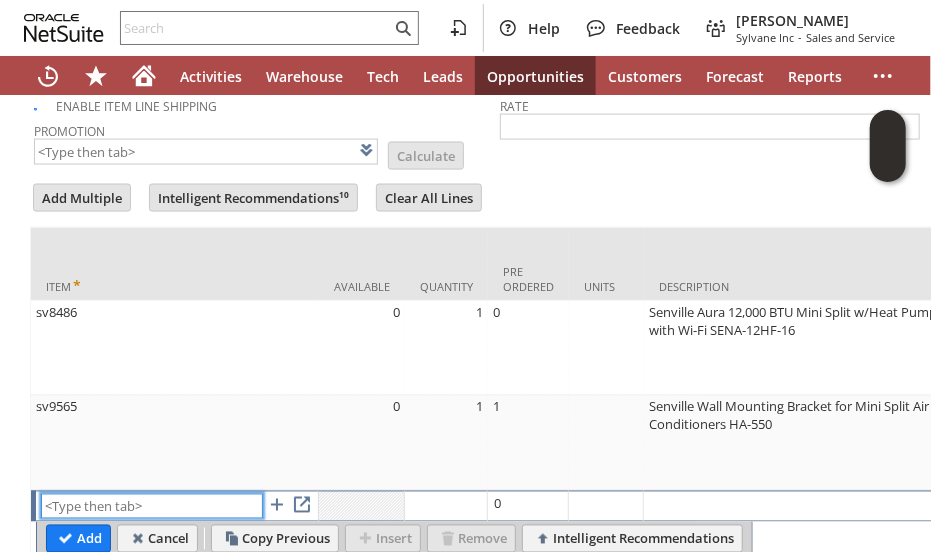 click at bounding box center [152, 506] 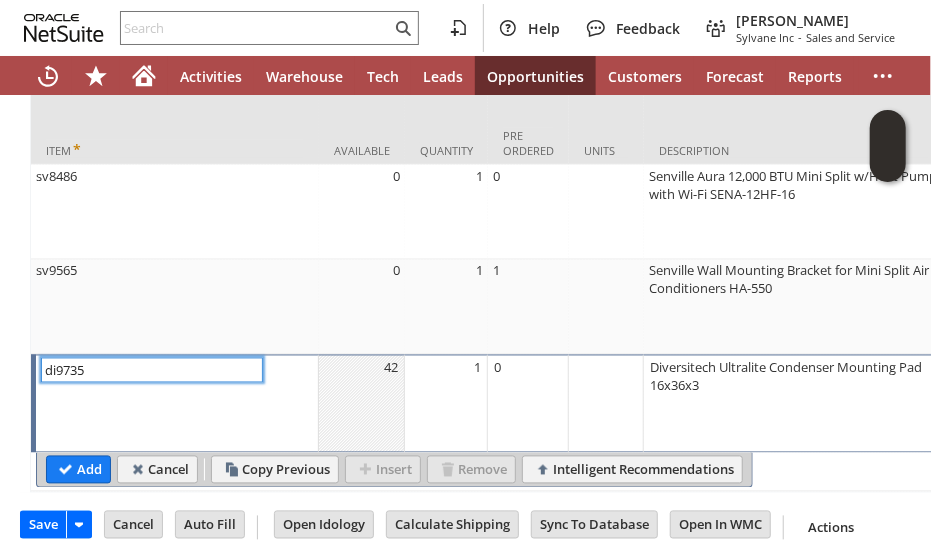 scroll, scrollTop: 1317, scrollLeft: 0, axis: vertical 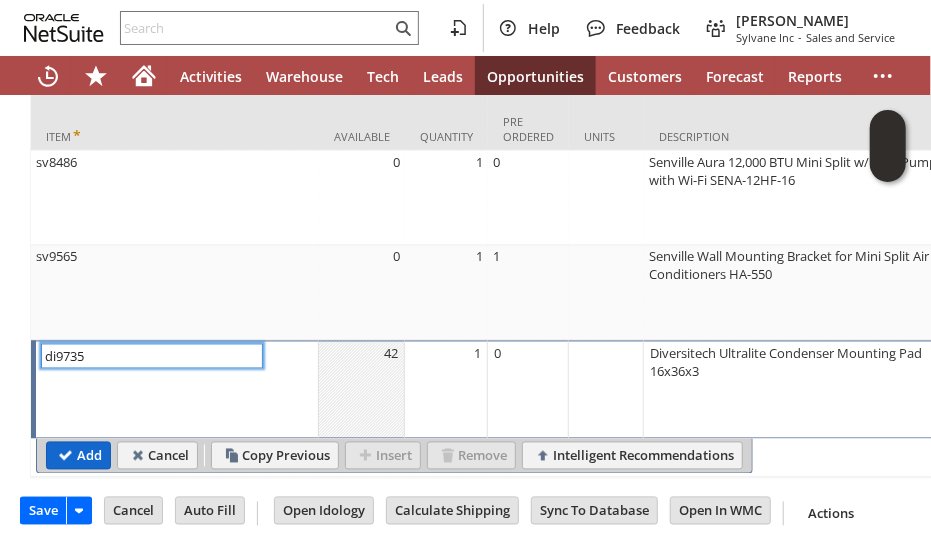 type on "di9735" 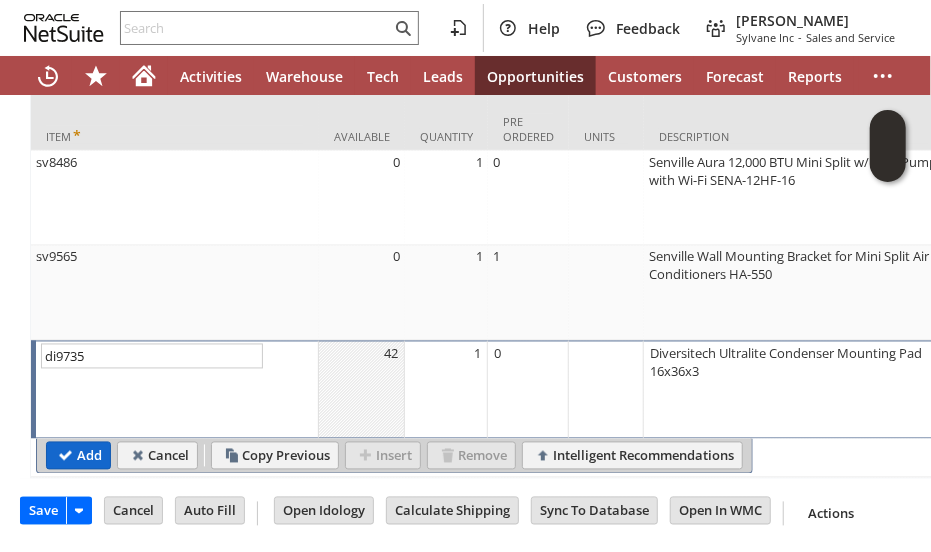 click on "Add" at bounding box center [78, 456] 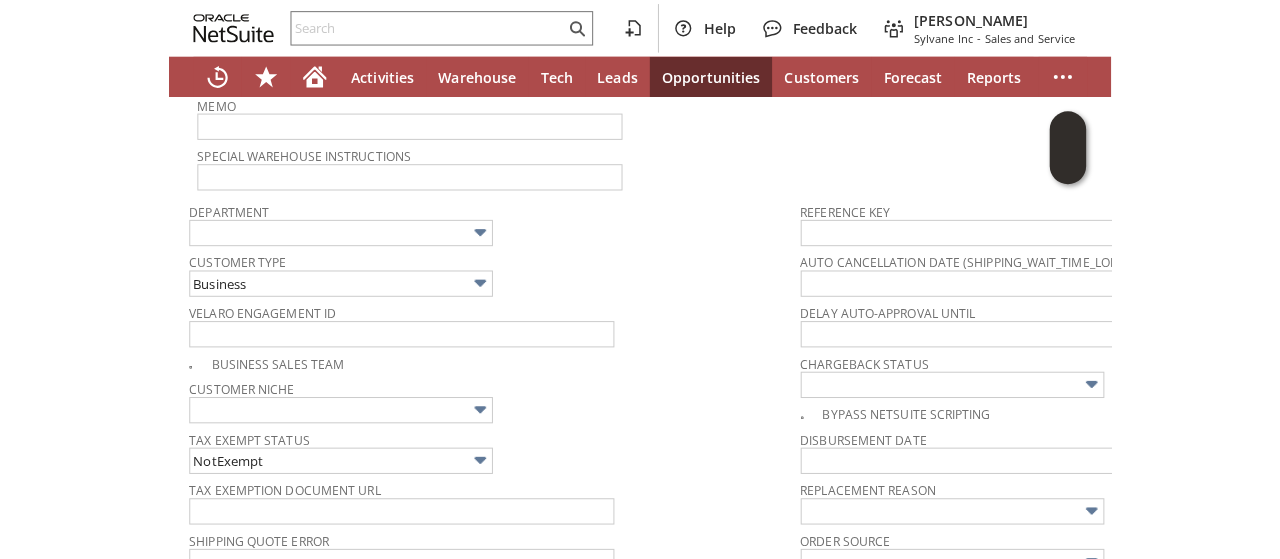 scroll, scrollTop: 0, scrollLeft: 0, axis: both 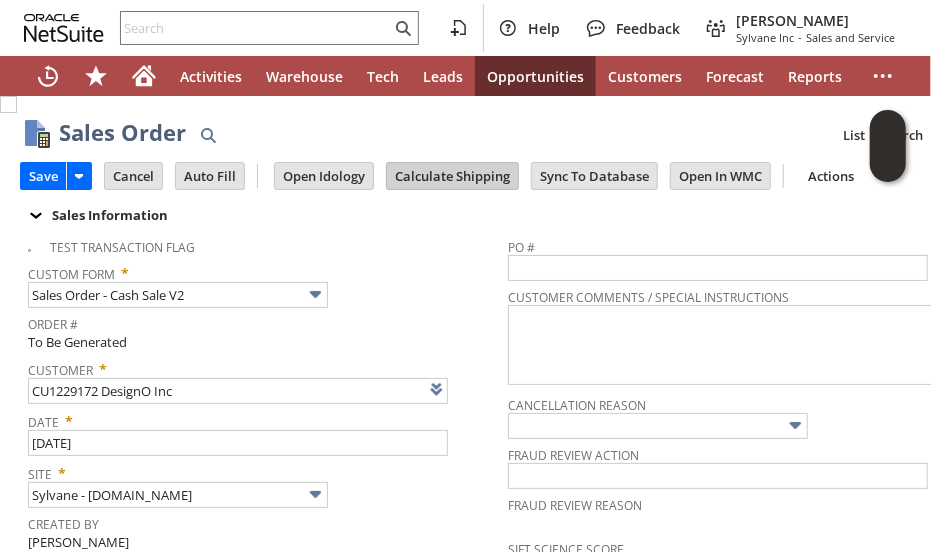 click on "Calculate Shipping" at bounding box center [452, 176] 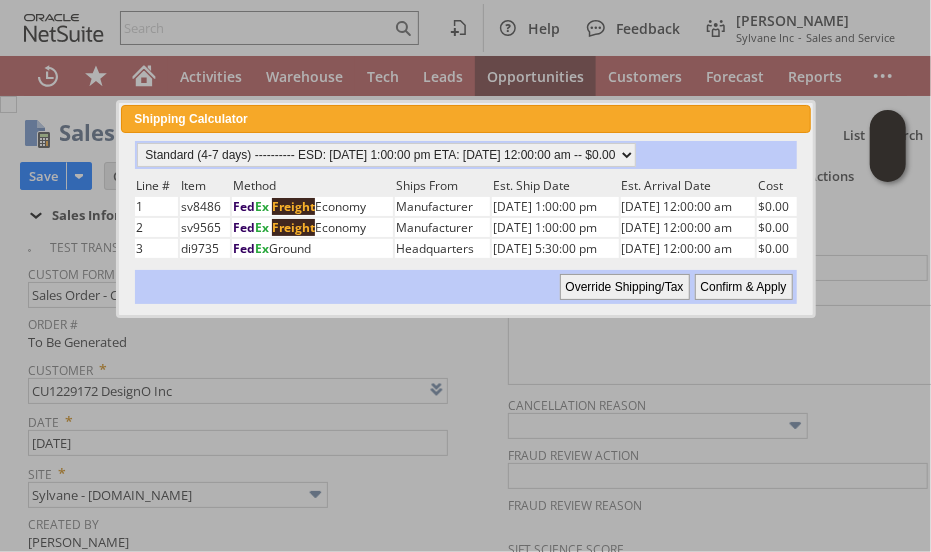 click on "Confirm & Apply" at bounding box center (744, 287) 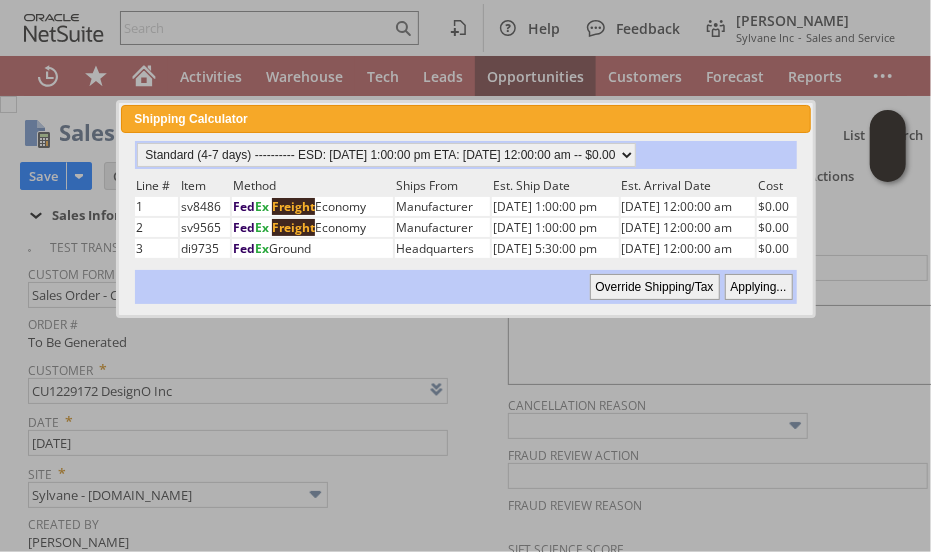 type 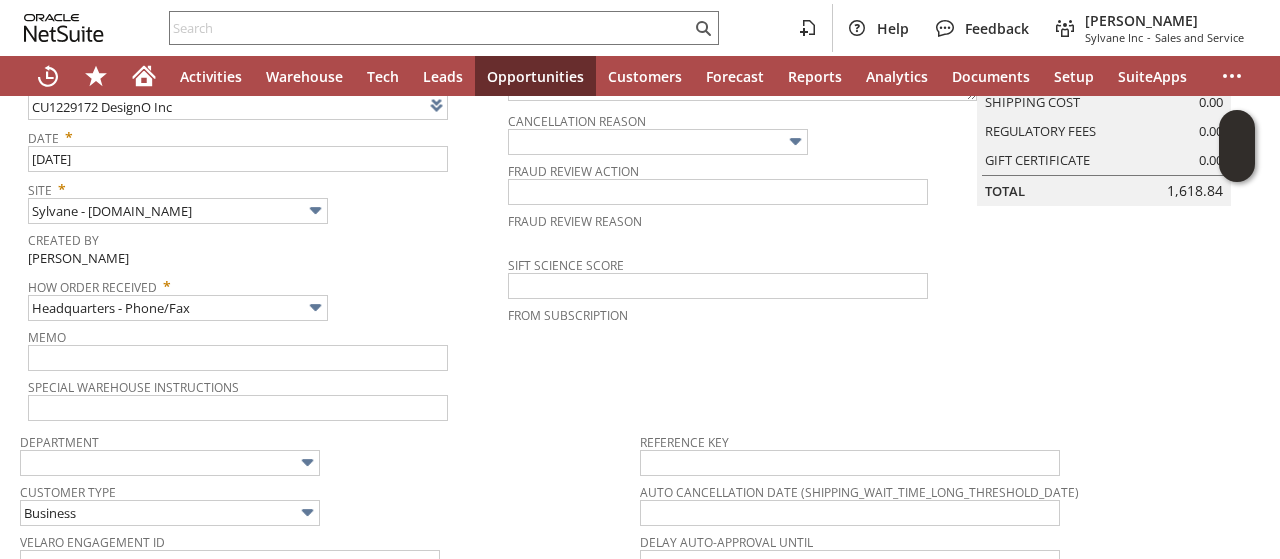 scroll, scrollTop: 22, scrollLeft: 0, axis: vertical 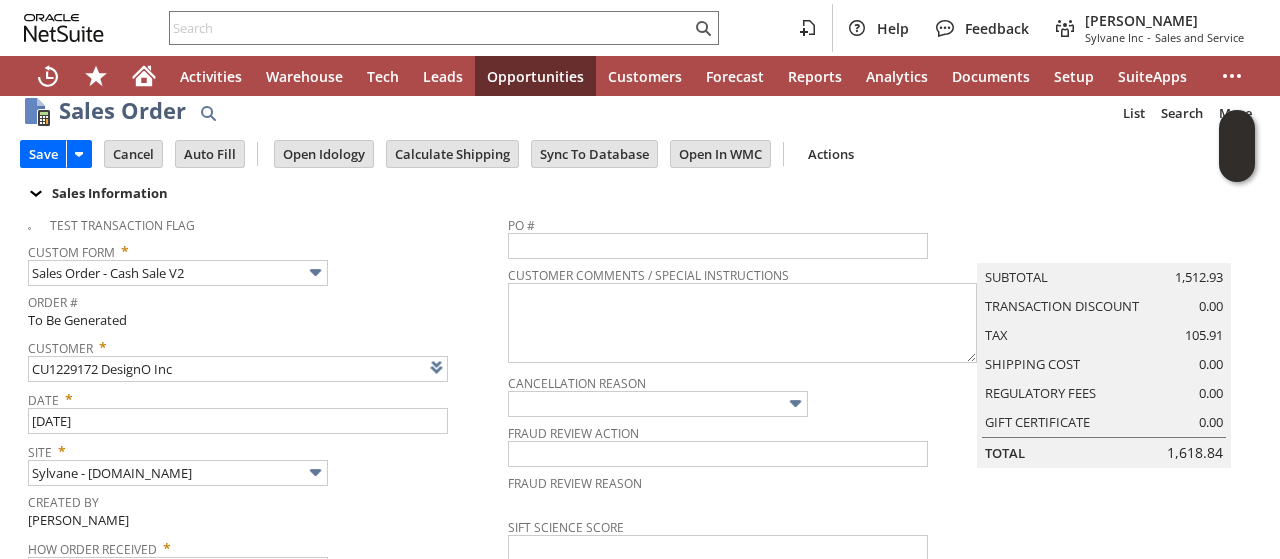 click on "Custom Form
*" at bounding box center (263, 248) 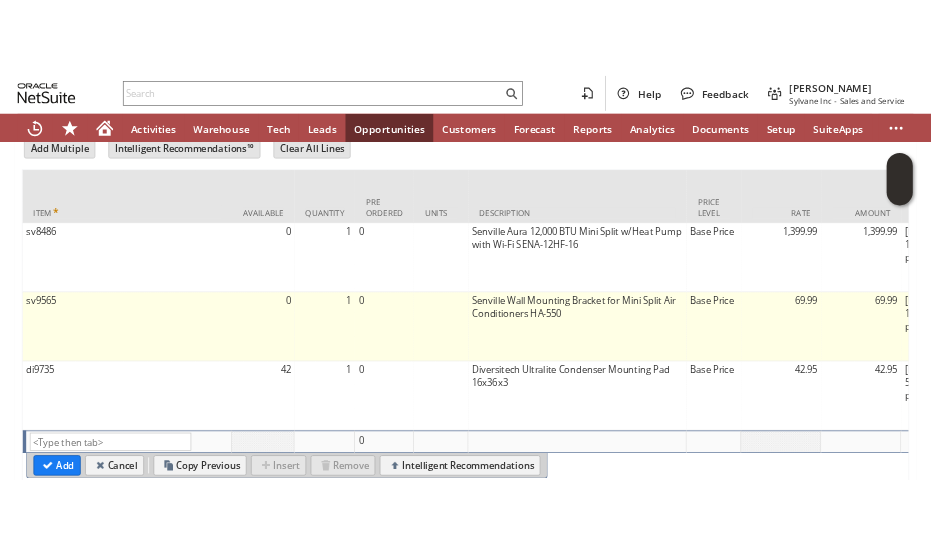 scroll, scrollTop: 1322, scrollLeft: 0, axis: vertical 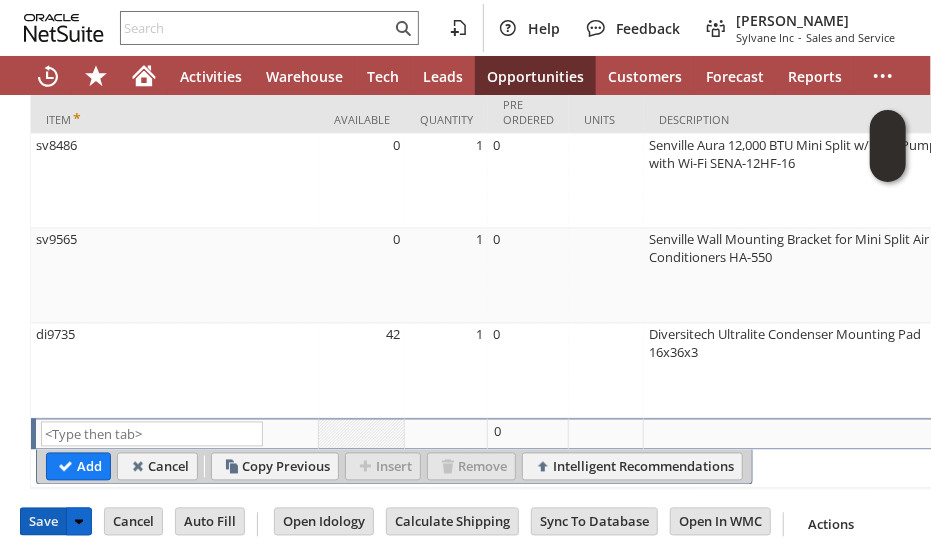 click on "Save" at bounding box center [43, 522] 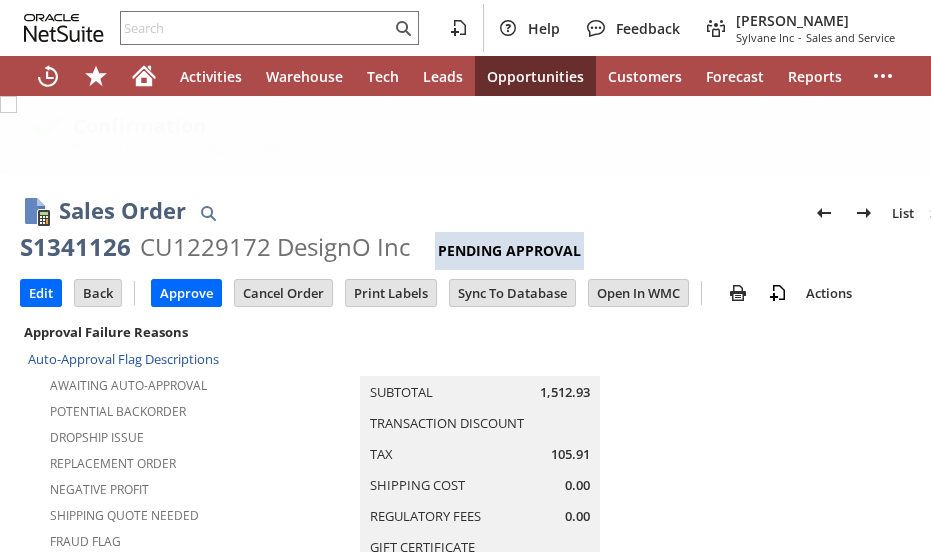 scroll, scrollTop: 0, scrollLeft: 0, axis: both 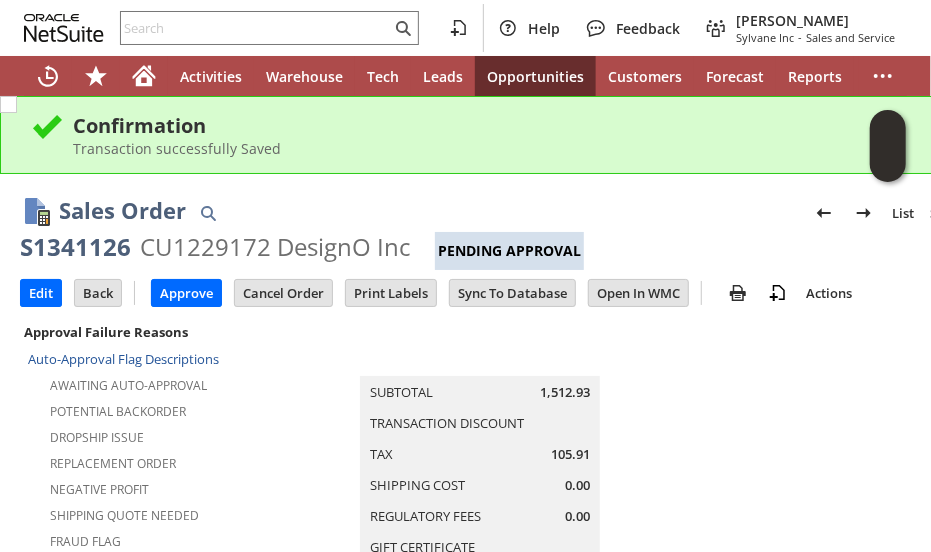 click on "Sales Order
List
Search" at bounding box center [519, 212] 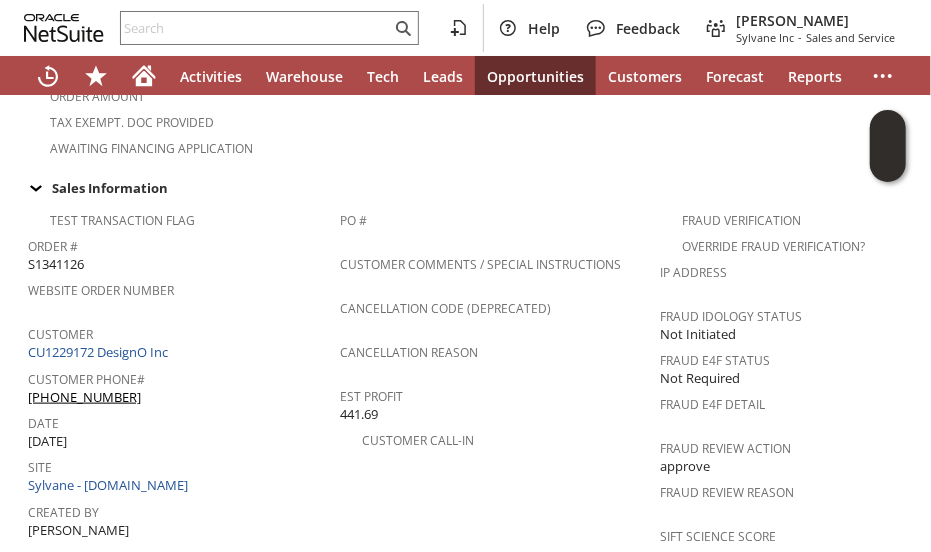 scroll, scrollTop: 800, scrollLeft: 0, axis: vertical 